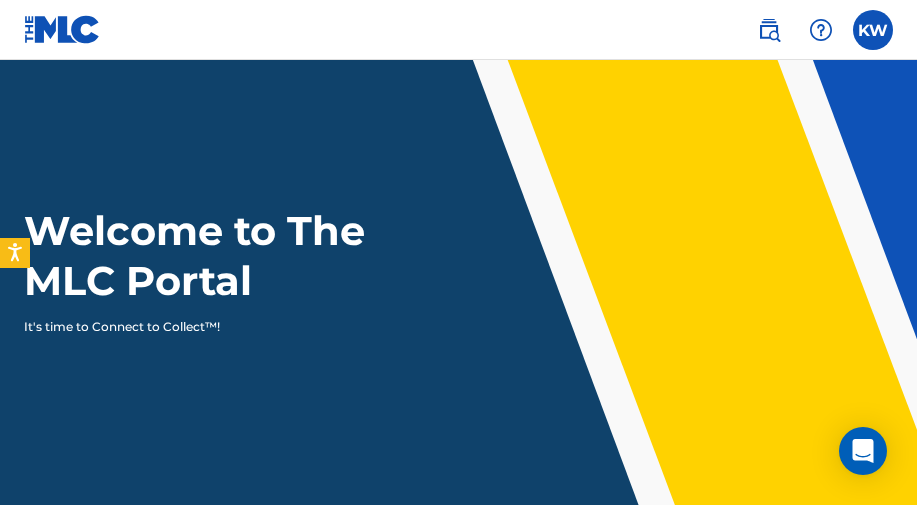 scroll, scrollTop: 0, scrollLeft: 0, axis: both 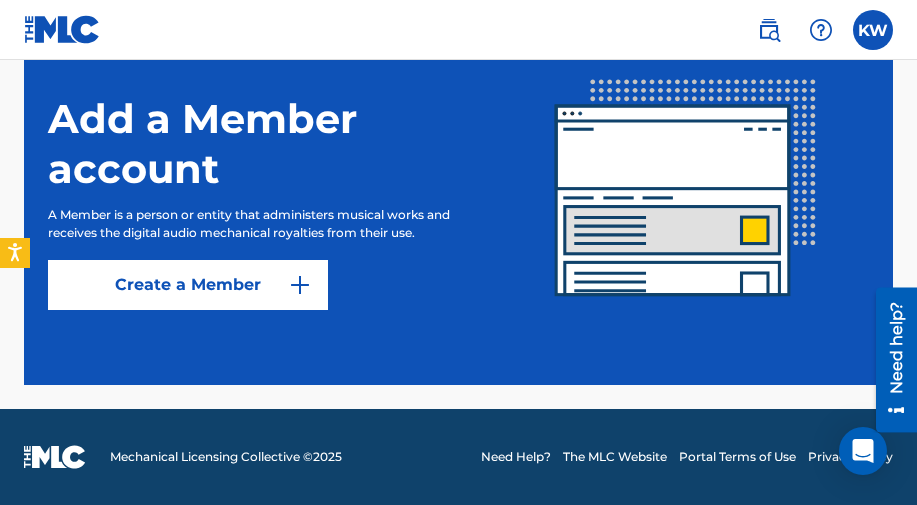 click on "Create a Member" at bounding box center [188, 285] 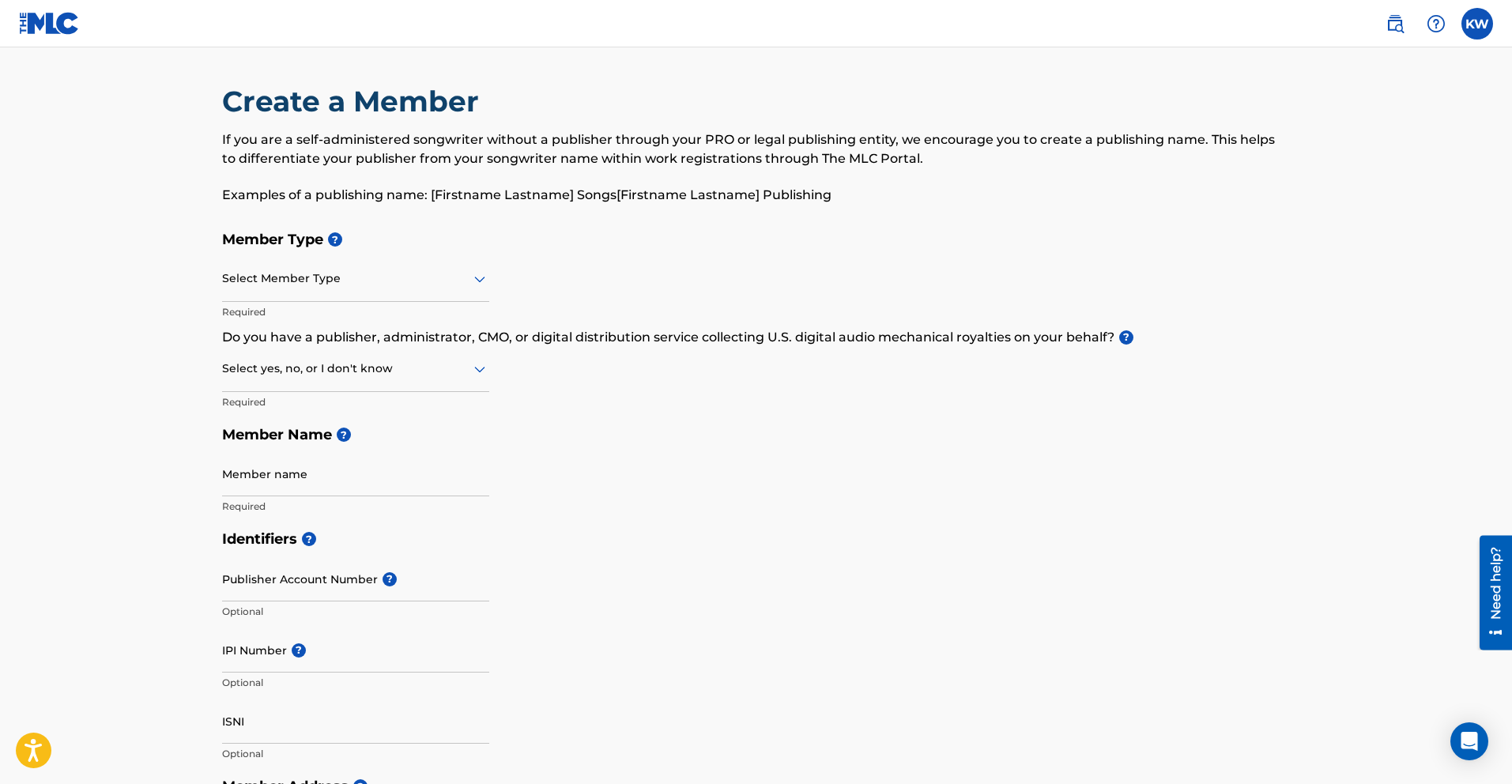 scroll, scrollTop: 0, scrollLeft: 0, axis: both 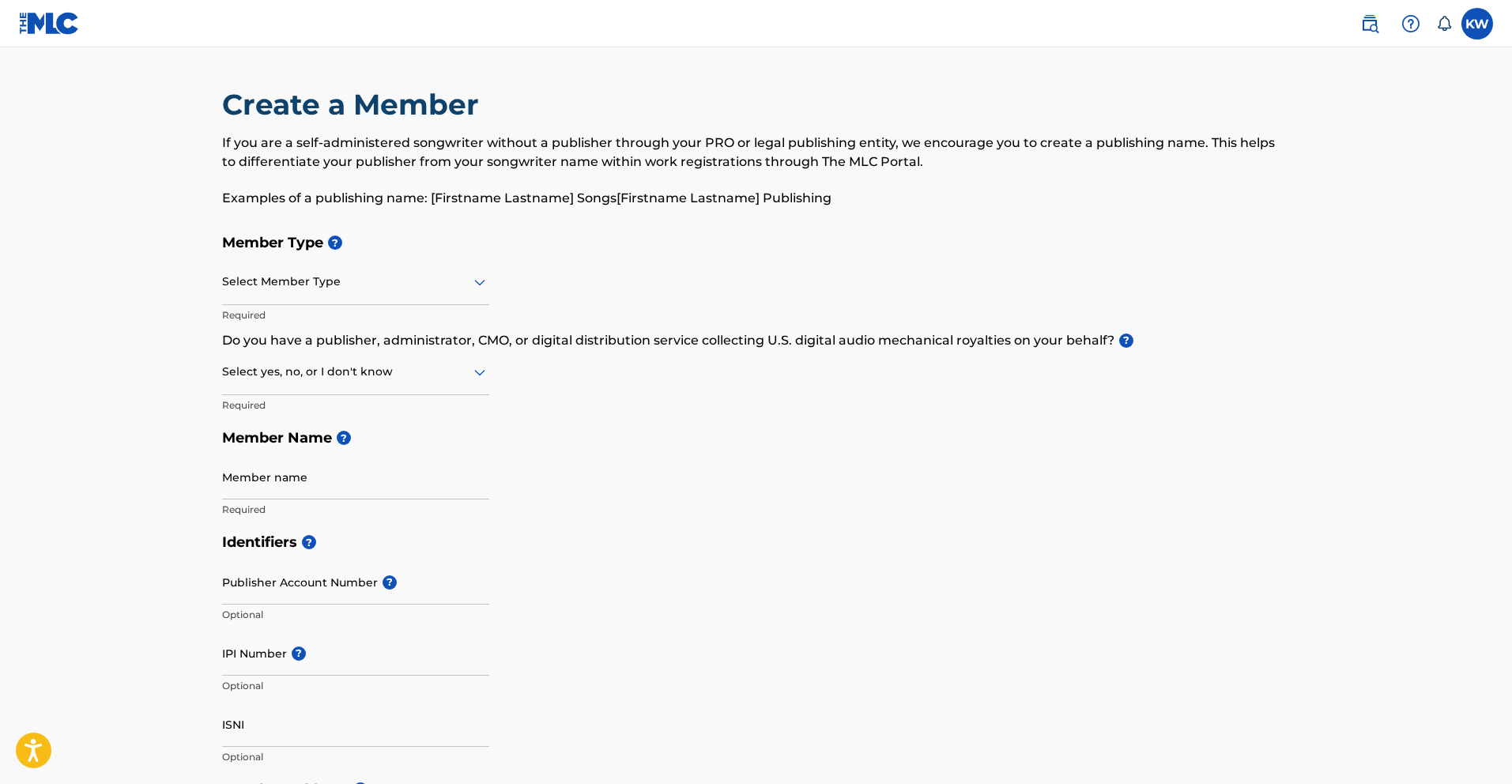 click at bounding box center (1477, 24) 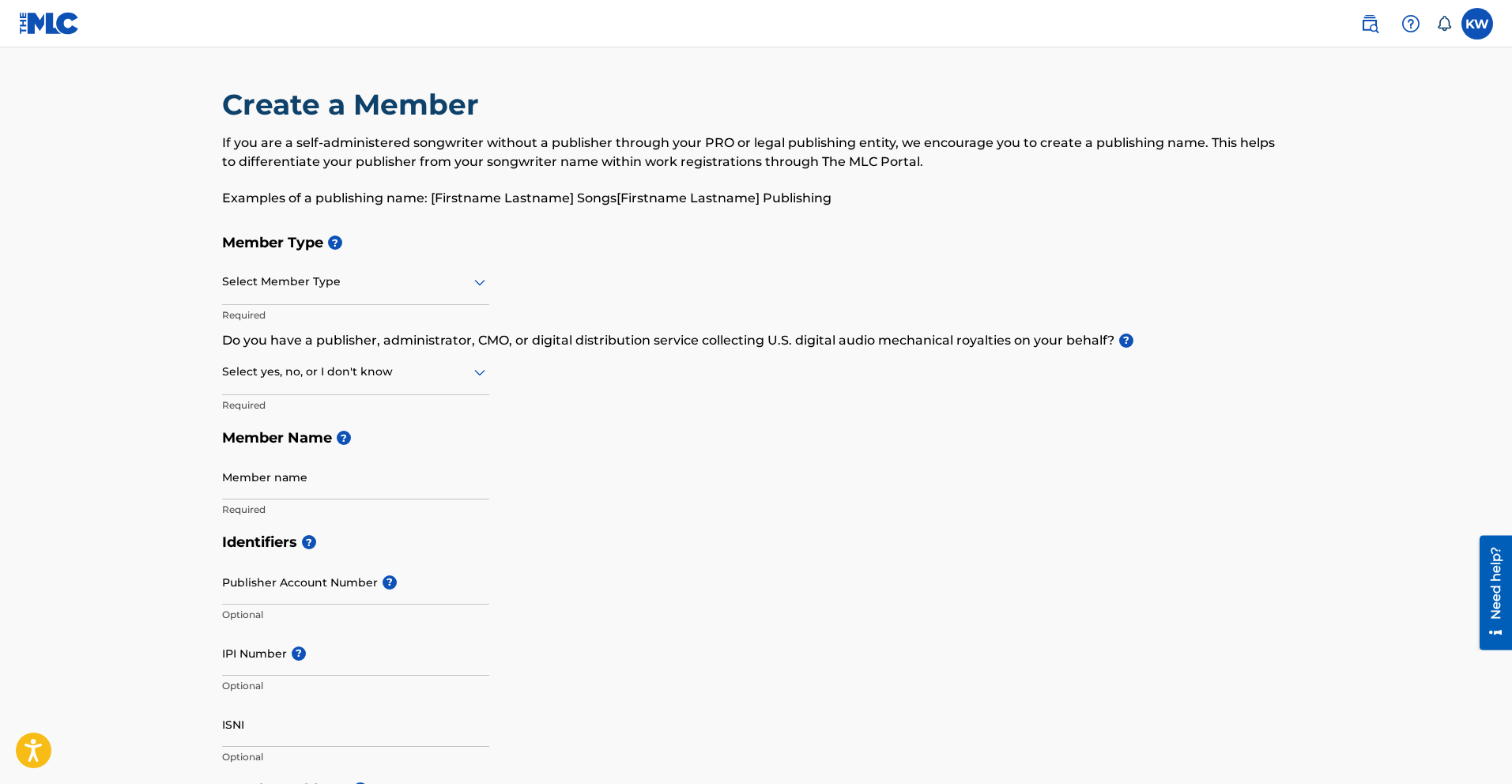 click at bounding box center [49, 23] 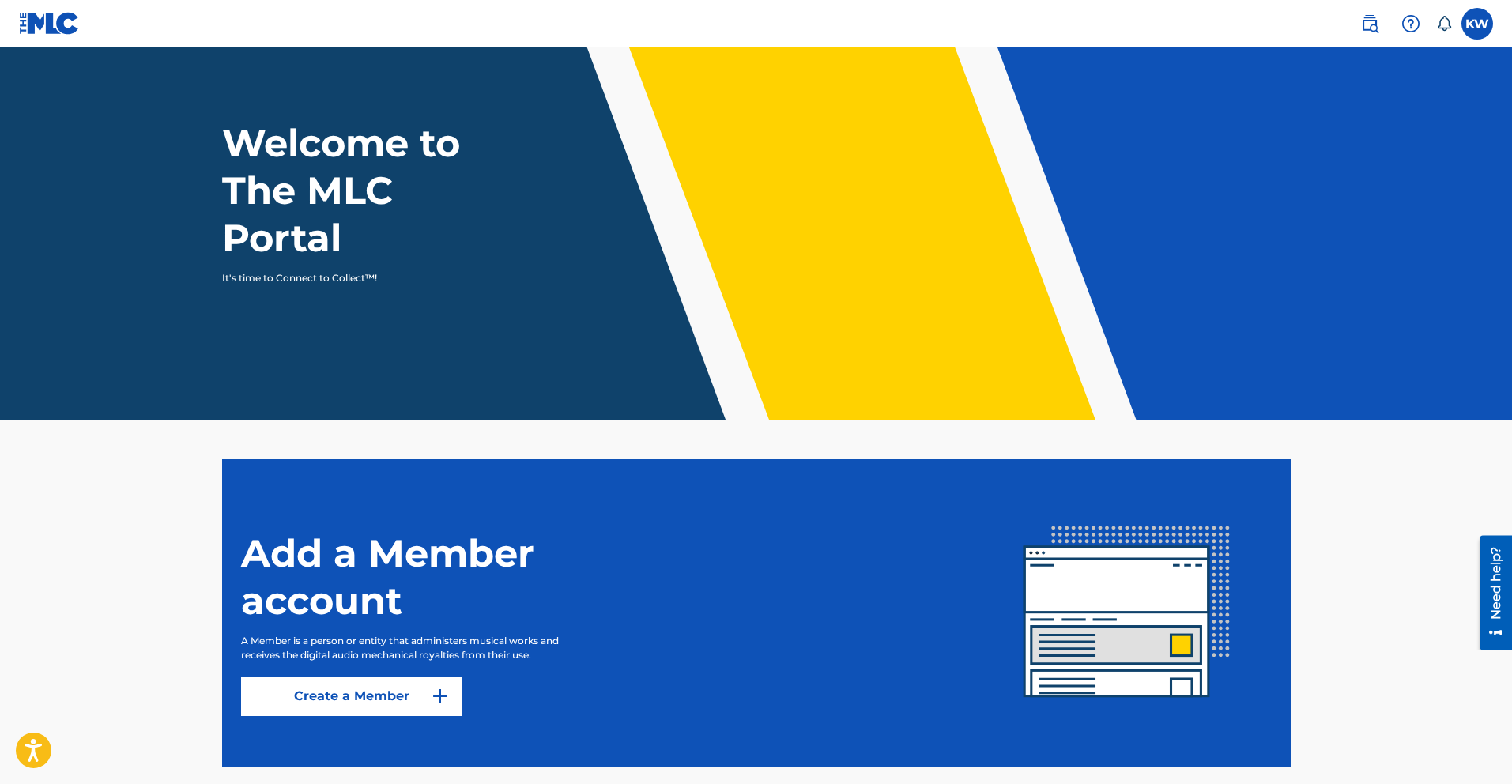 scroll, scrollTop: 0, scrollLeft: 0, axis: both 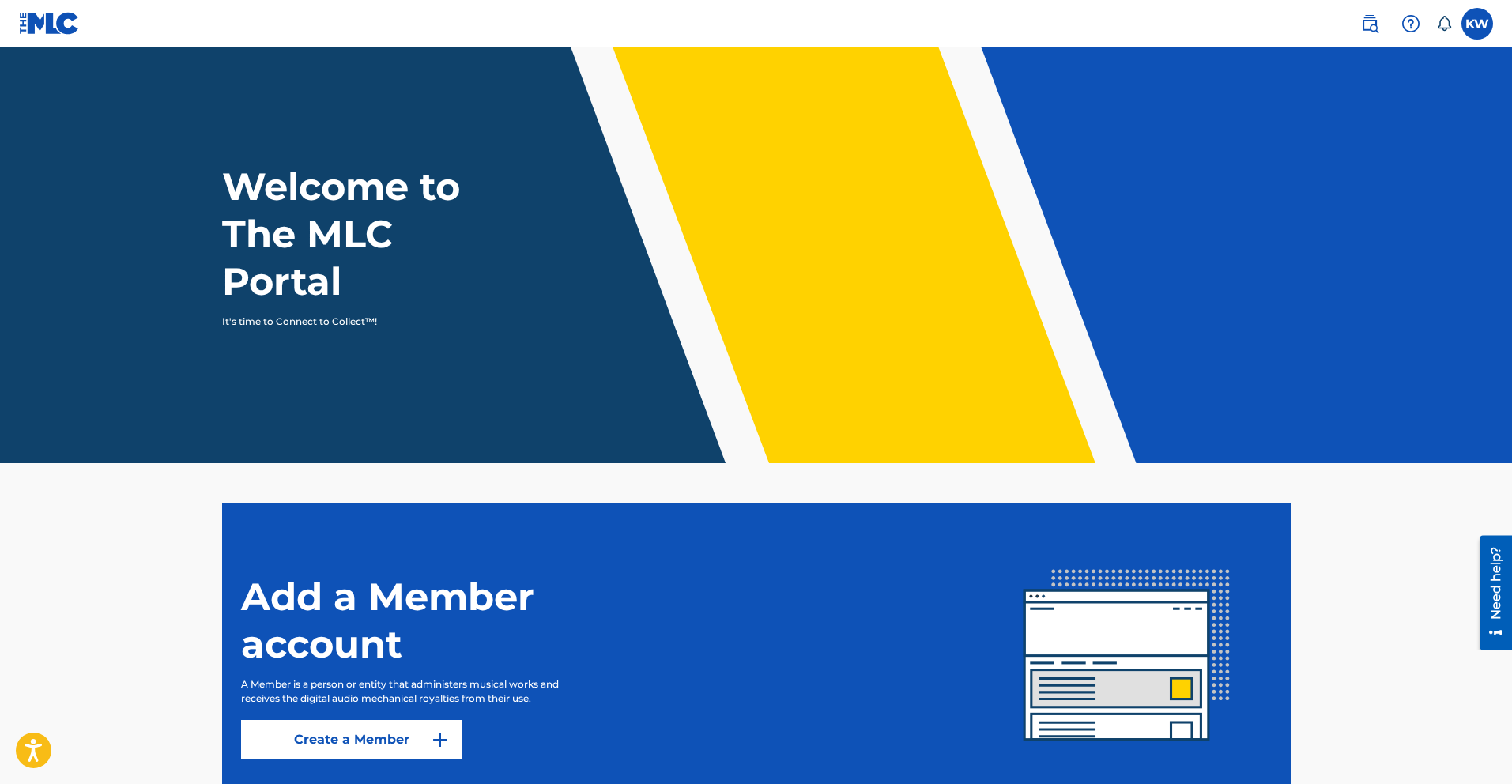 click on "Create a Member" at bounding box center [352, 740] 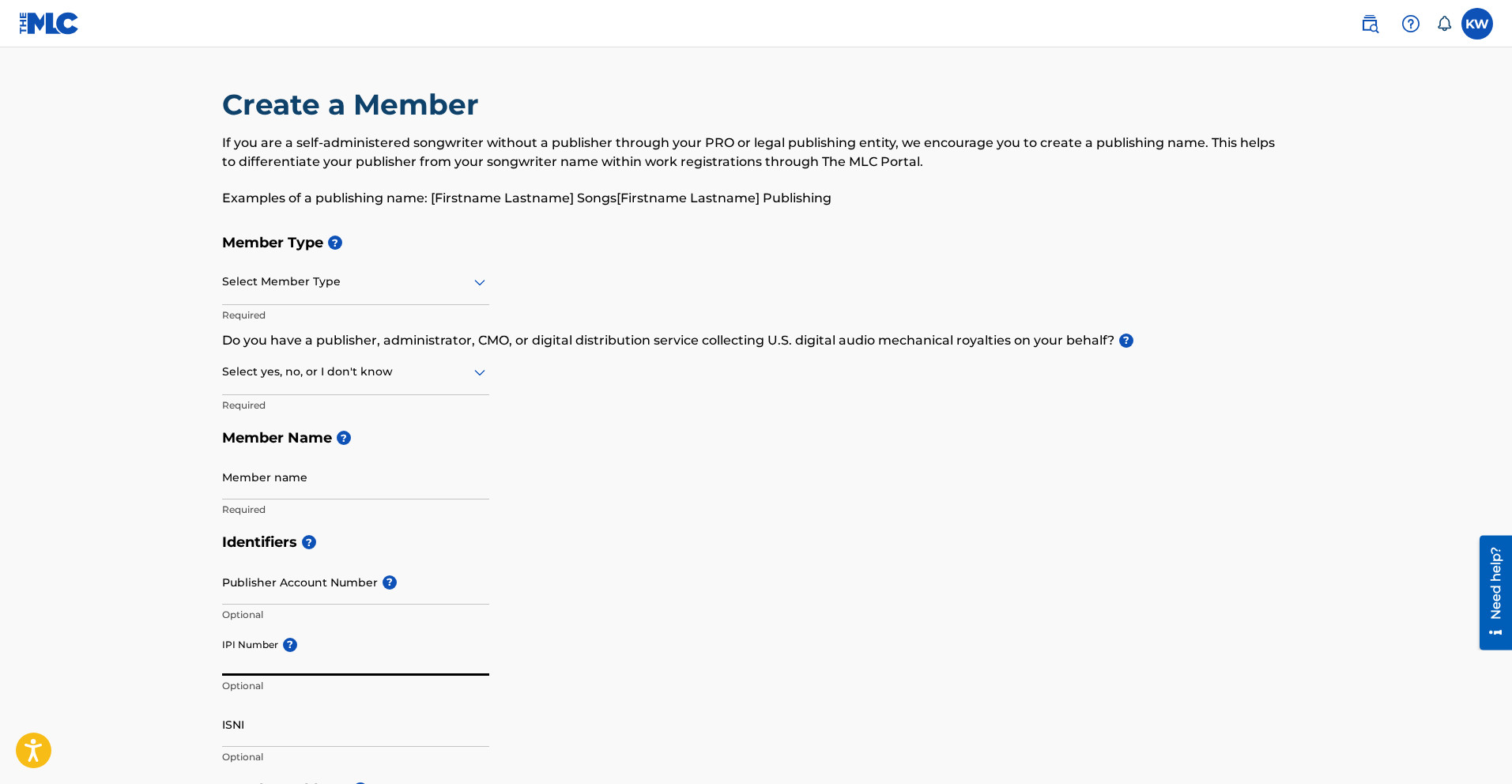 click on "IPI Number ?" at bounding box center (356, 653) 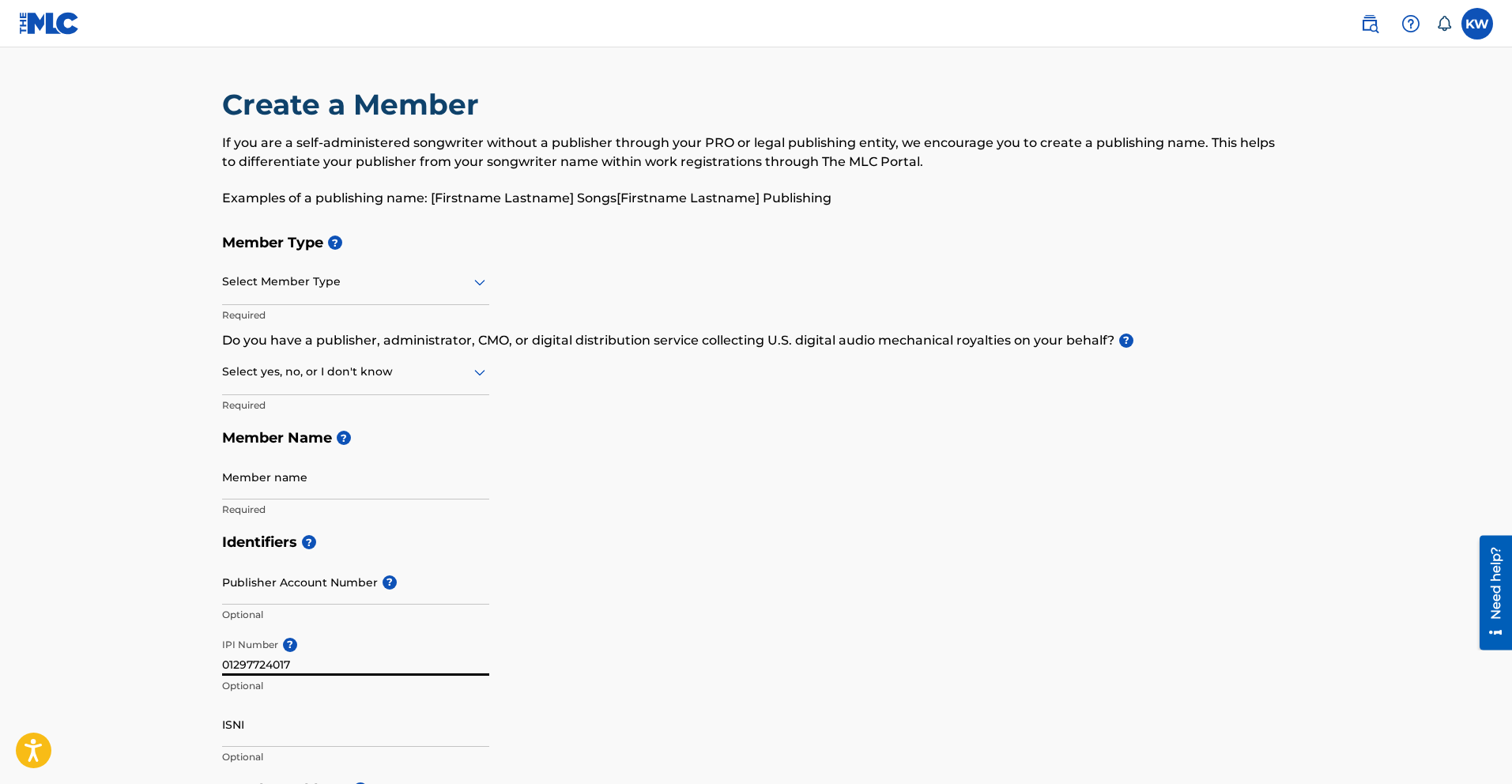 click at bounding box center (356, 281) 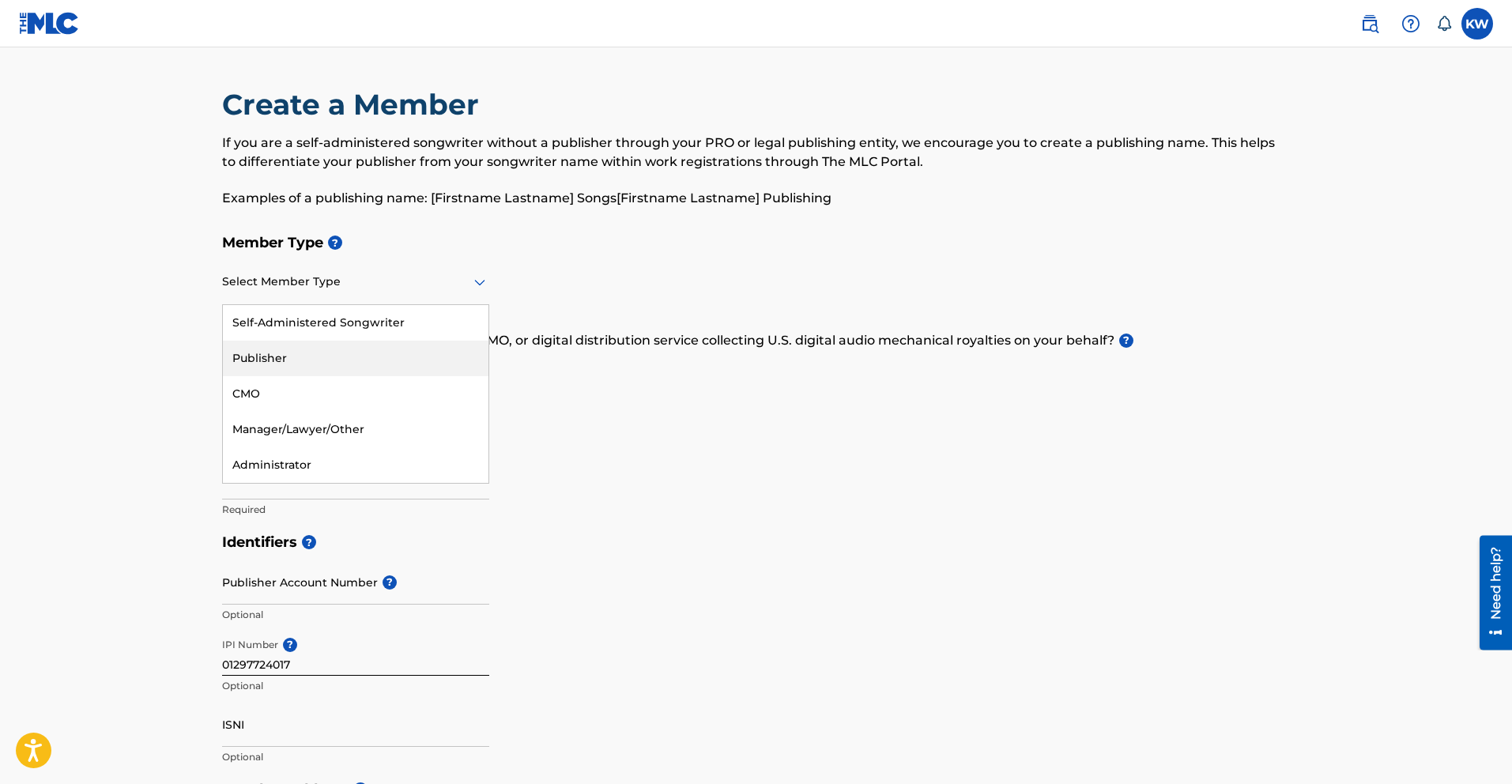click on "Publisher" at bounding box center [356, 358] 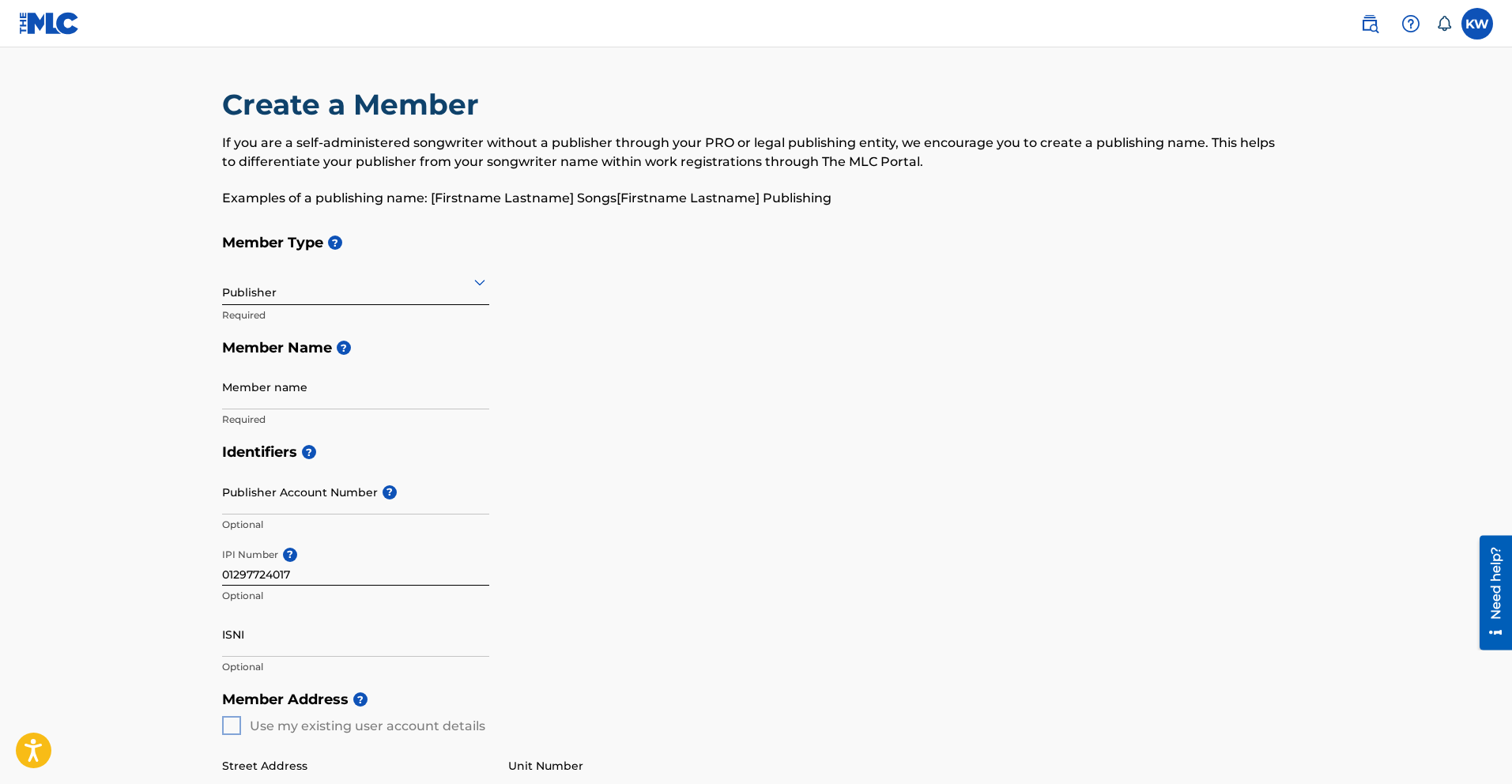 click on "Member name" at bounding box center [356, 386] 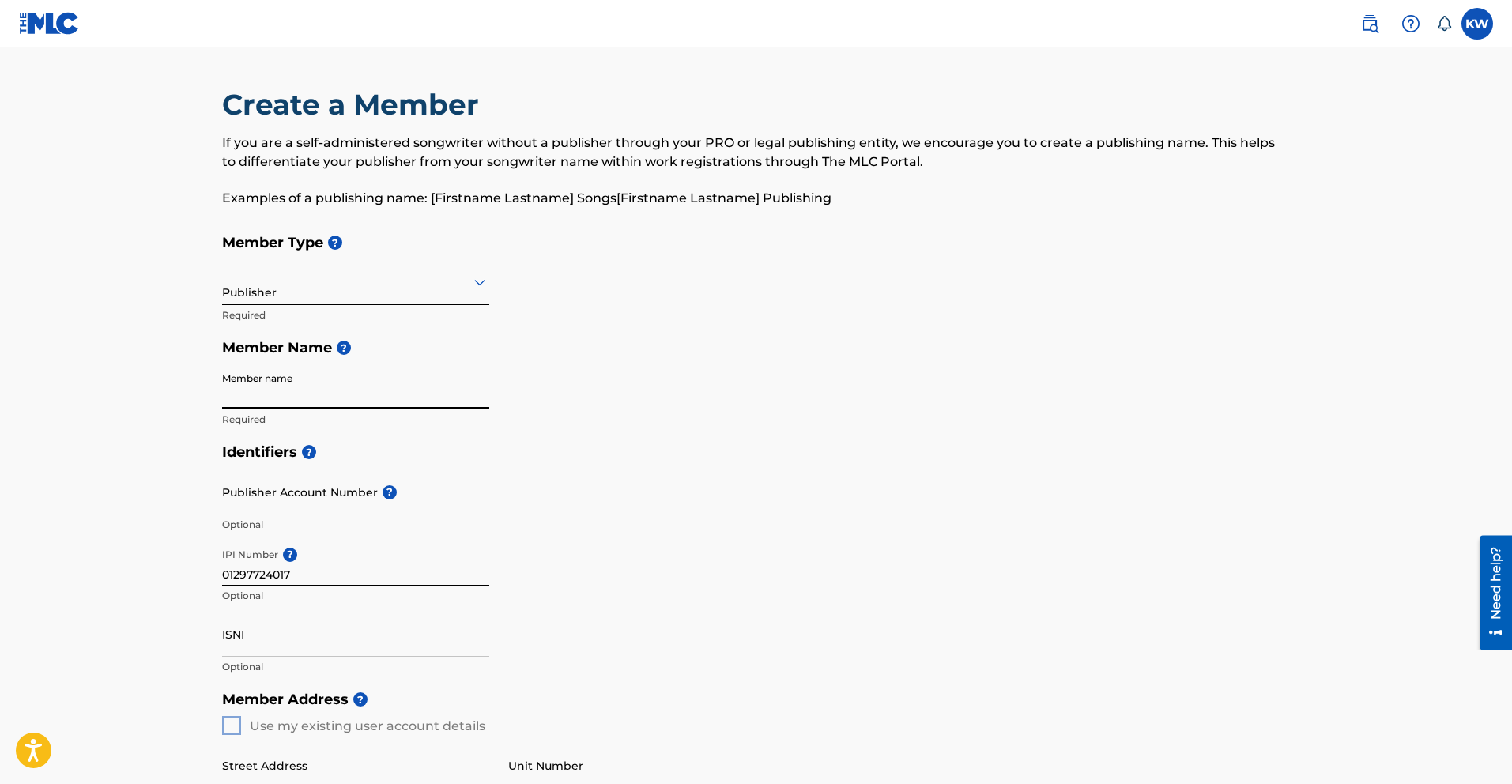 type on "WG Publishing" 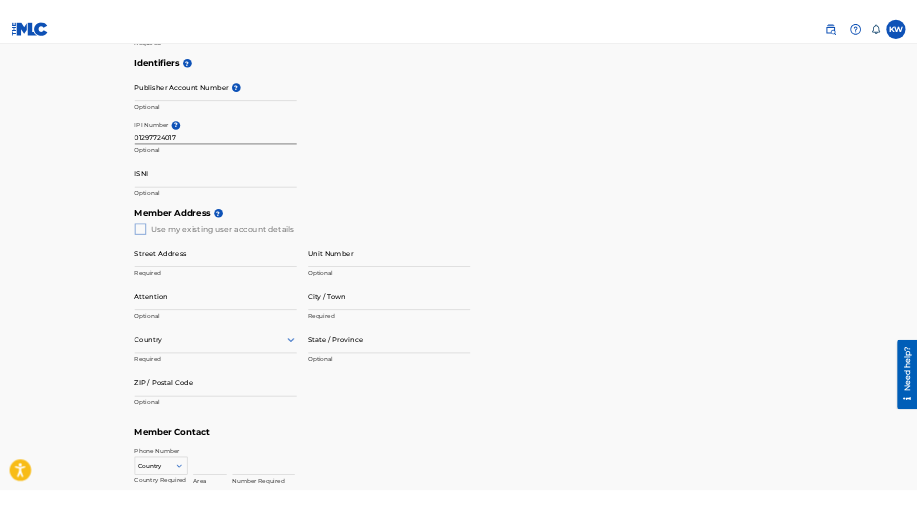 scroll, scrollTop: 544, scrollLeft: 0, axis: vertical 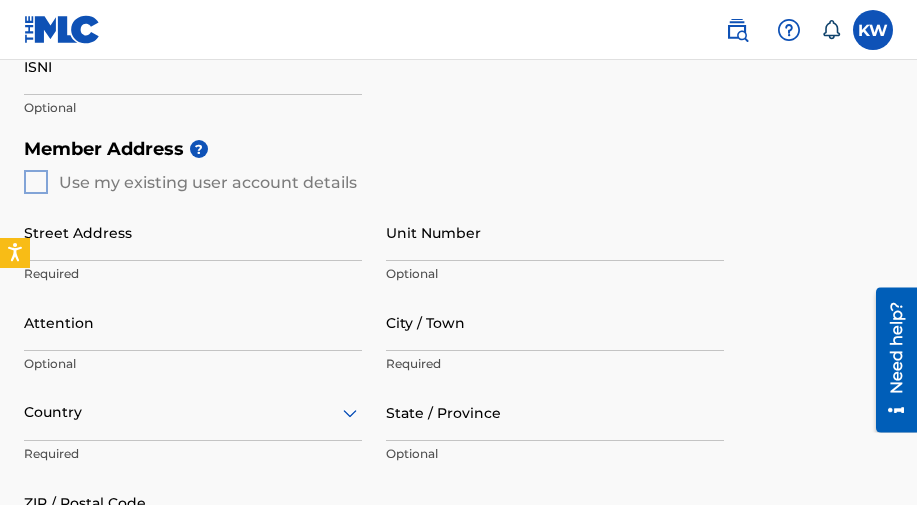 click on "Street Address" at bounding box center (193, 232) 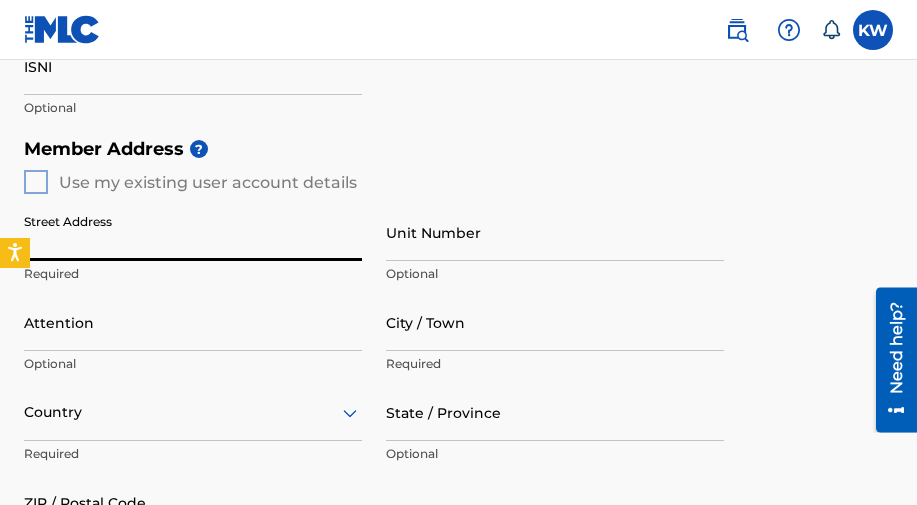 type on "[STREET_ADDRESS]" 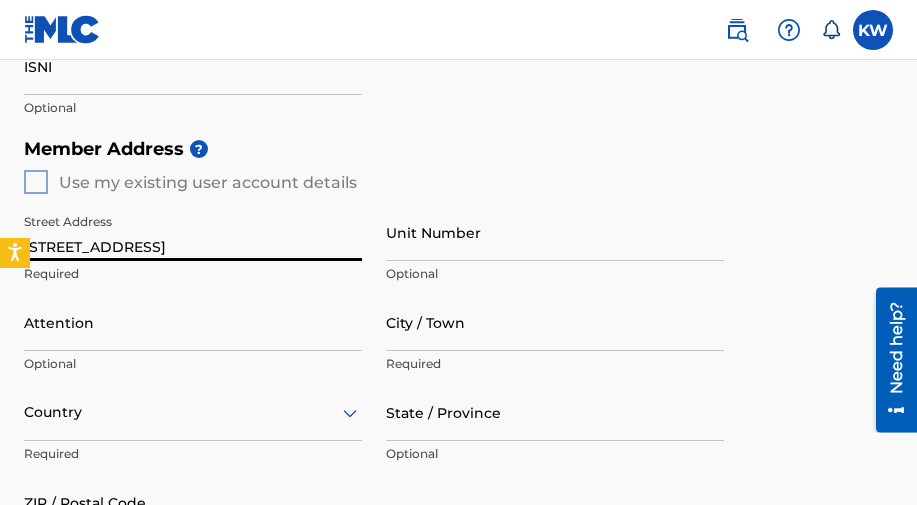 click on "Unit Number" at bounding box center [555, 232] 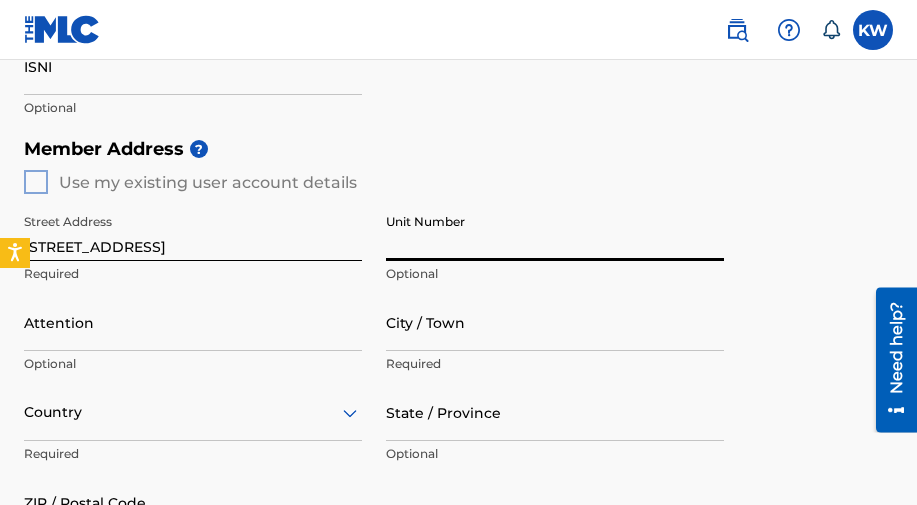 type on "STE B2 601" 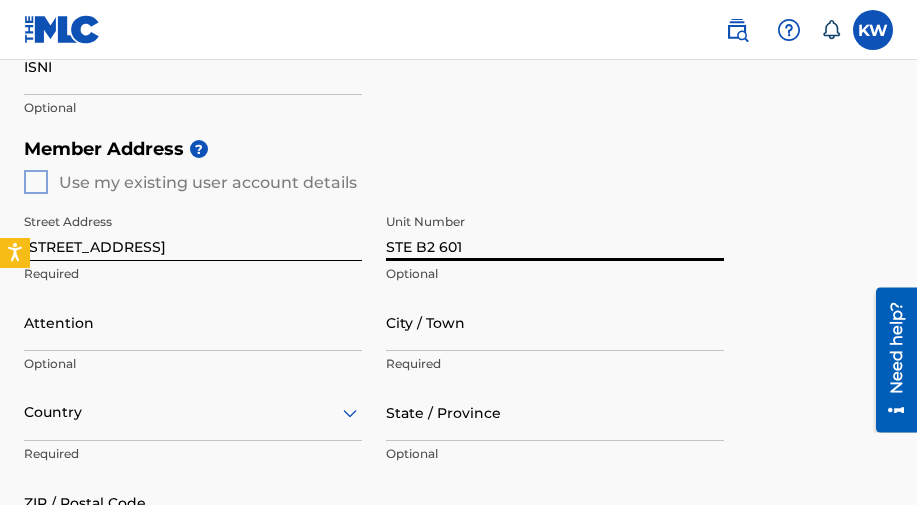click on "City / Town" at bounding box center [555, 322] 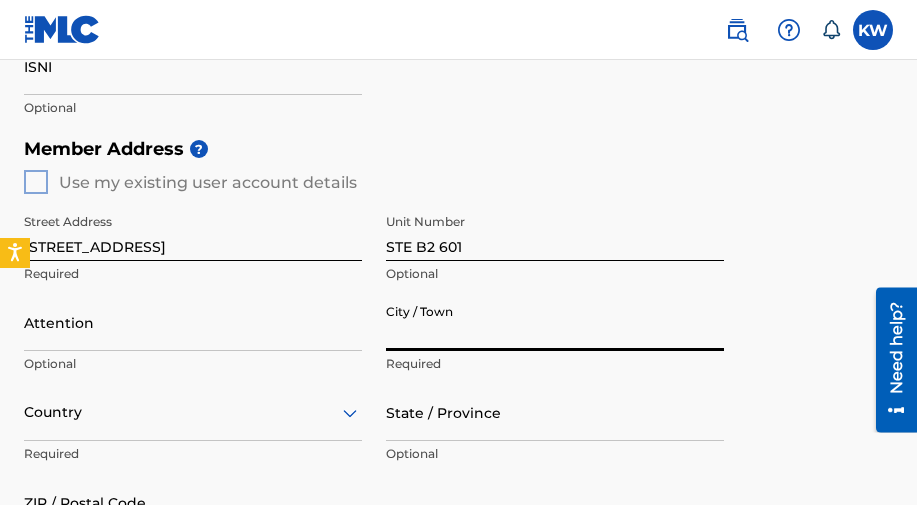 click on "City / Town" at bounding box center [555, 322] 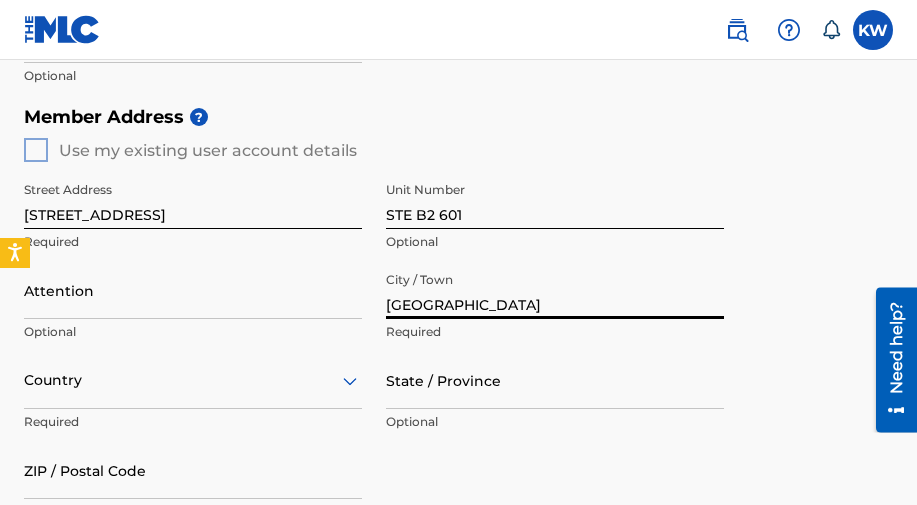 scroll, scrollTop: 795, scrollLeft: 0, axis: vertical 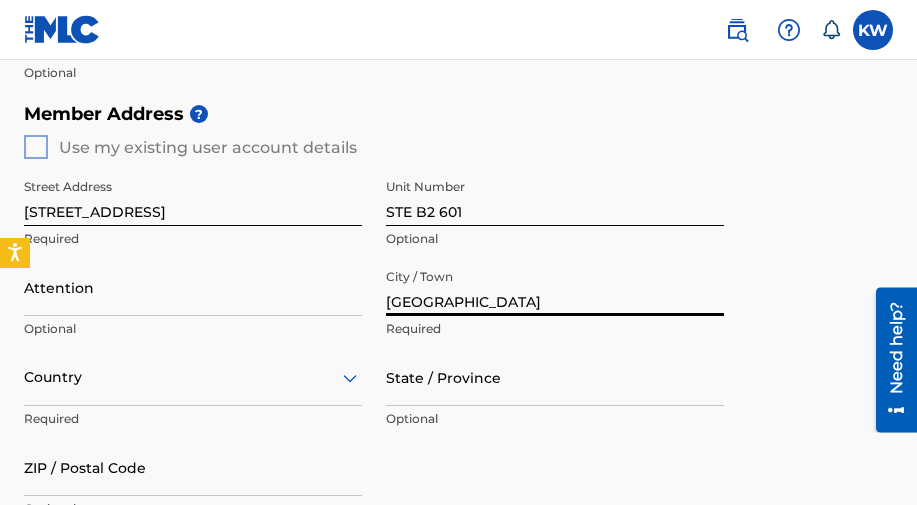 type on "[GEOGRAPHIC_DATA]" 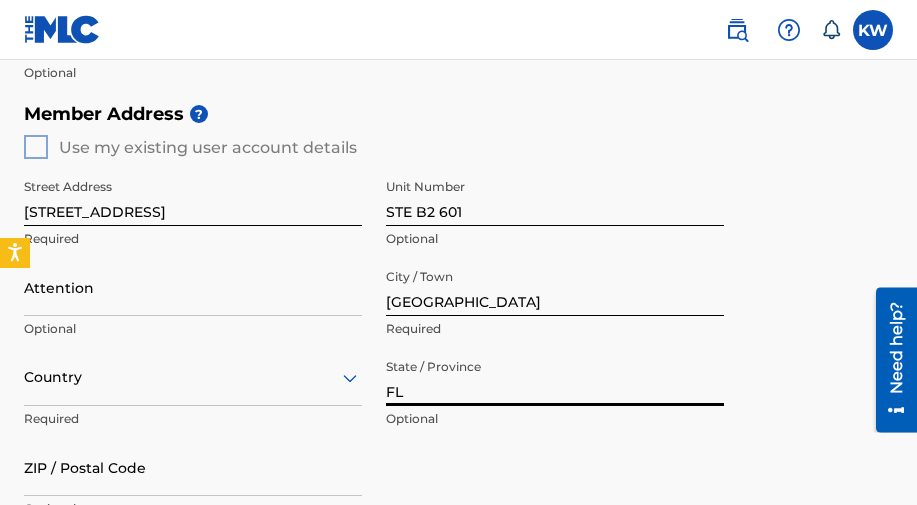type on "FL" 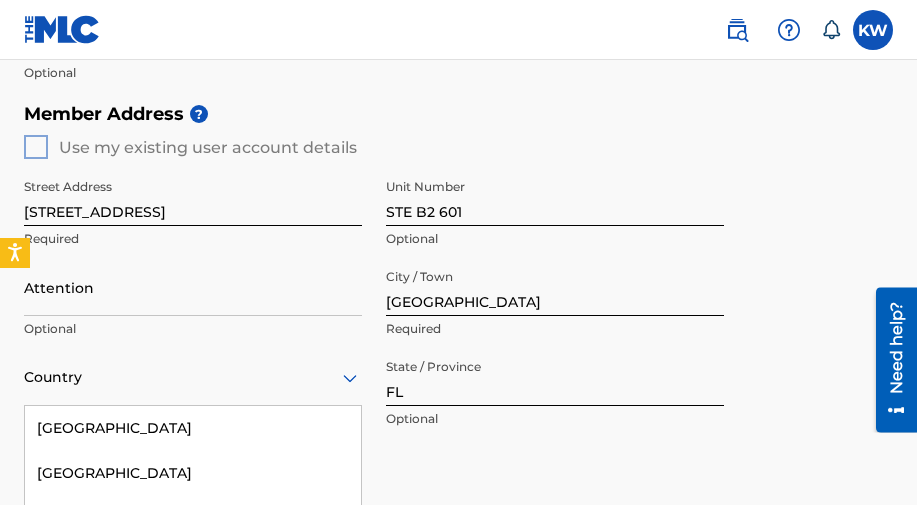 scroll, scrollTop: 997, scrollLeft: 0, axis: vertical 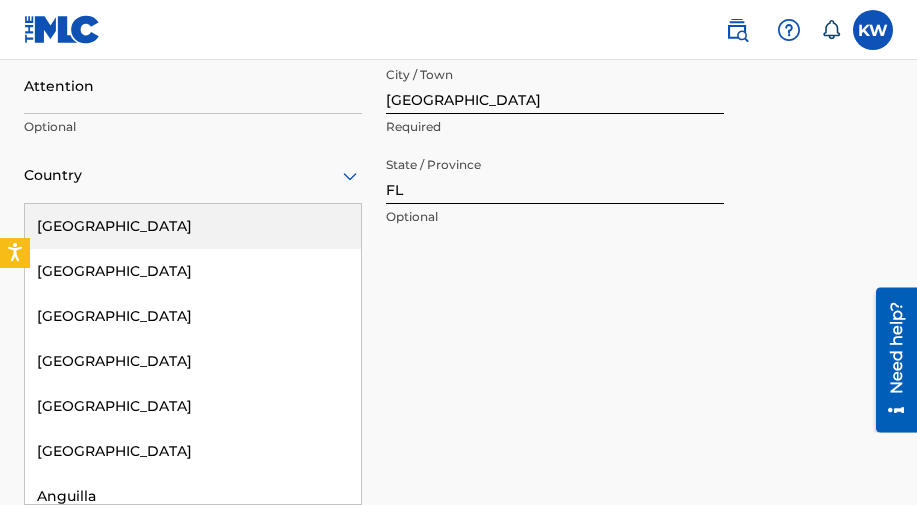 click on "[GEOGRAPHIC_DATA]" at bounding box center [193, 226] 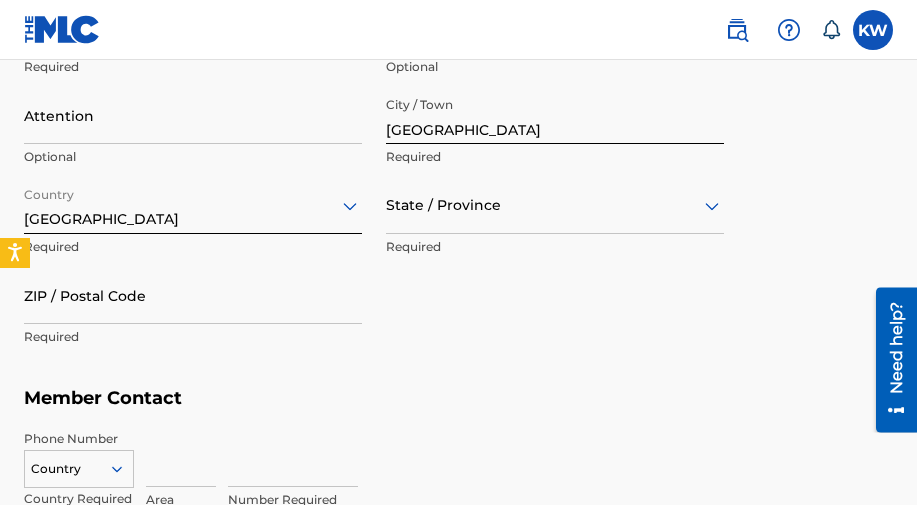 scroll, scrollTop: 963, scrollLeft: 0, axis: vertical 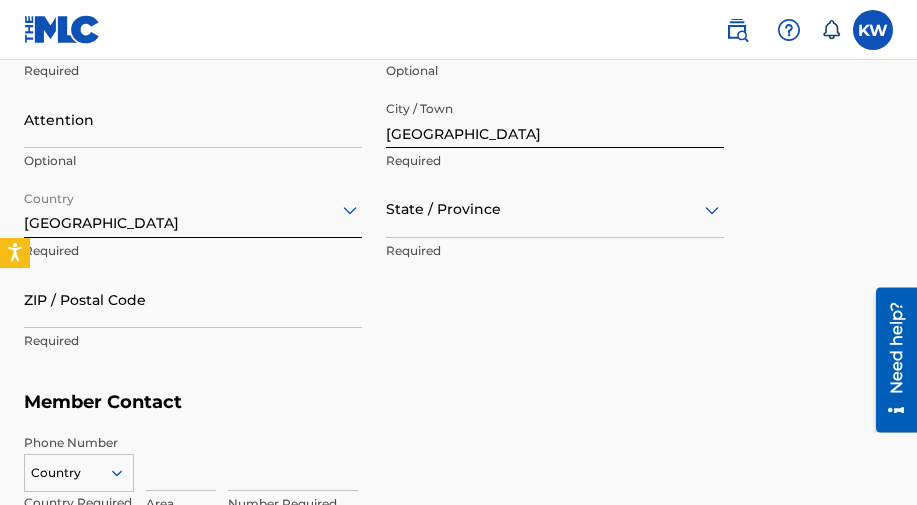 click on "ZIP / Postal Code" at bounding box center [193, 299] 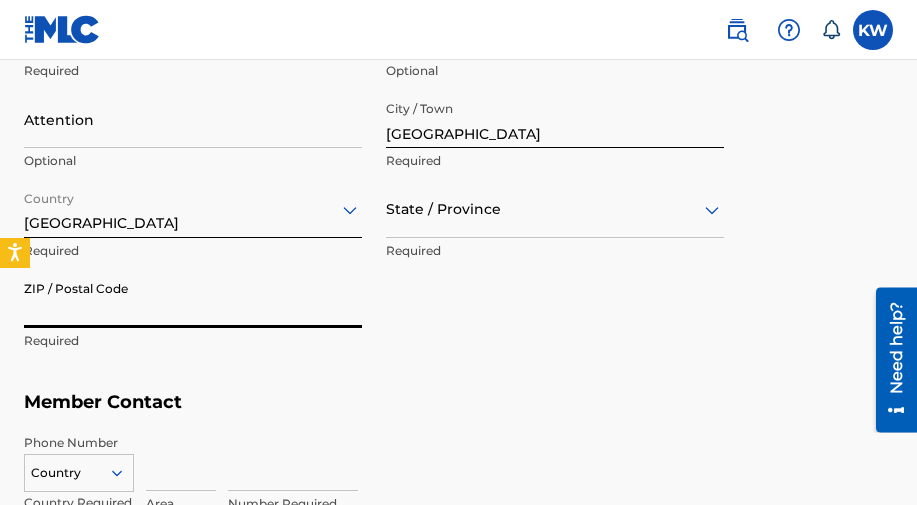 type on "32222" 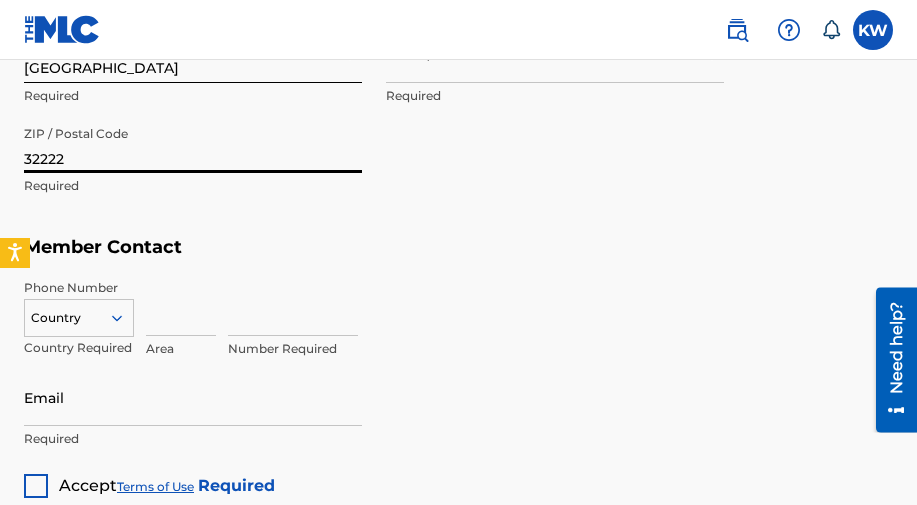 scroll, scrollTop: 1121, scrollLeft: 0, axis: vertical 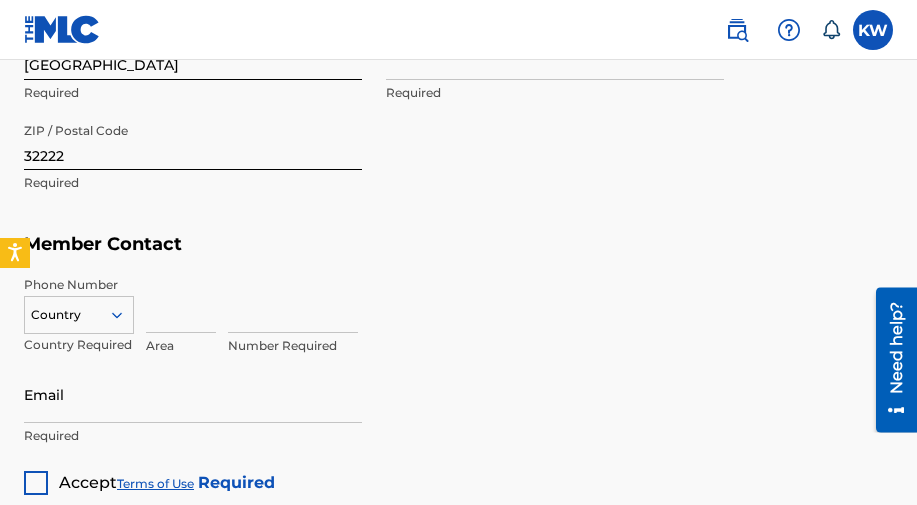click at bounding box center (293, 304) 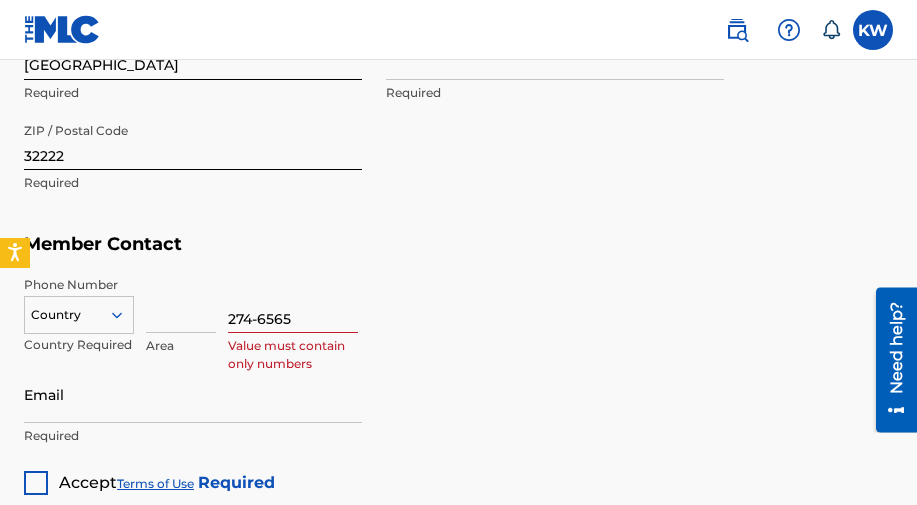 type on "274-6565" 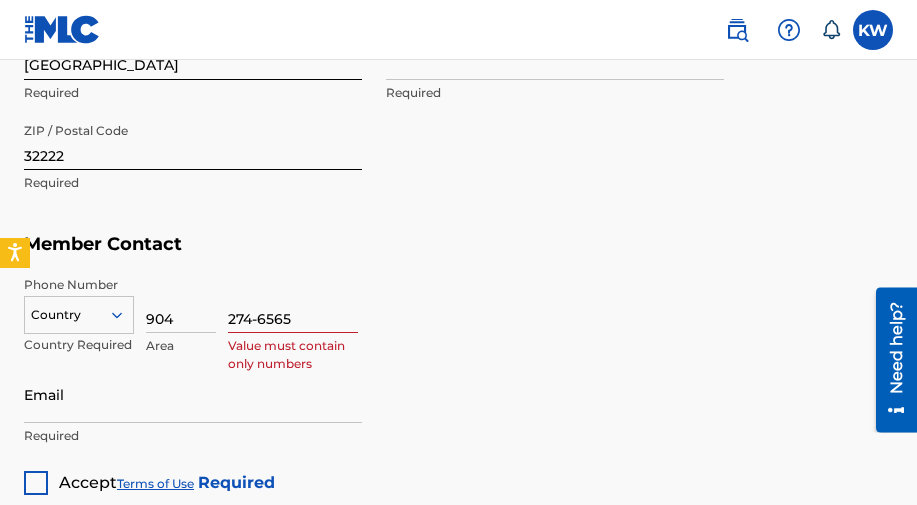 click on "274-6565" at bounding box center [293, 304] 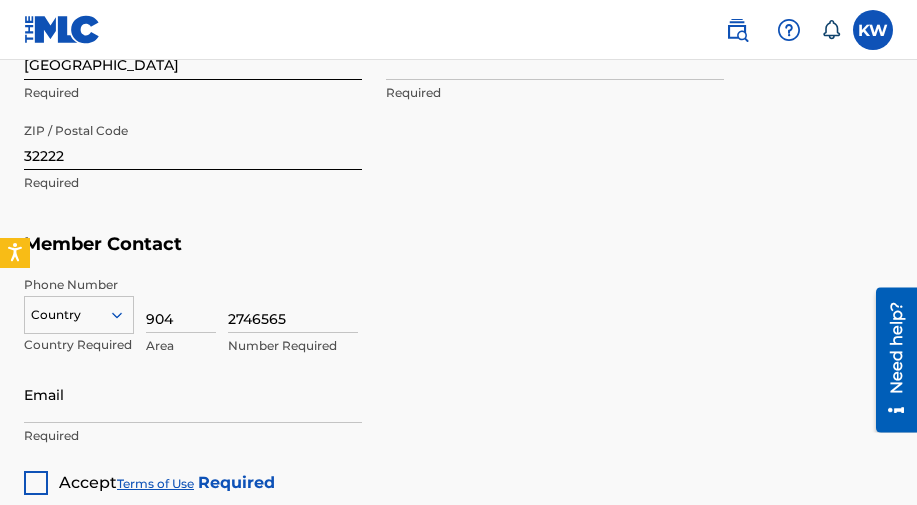 type on "2746565" 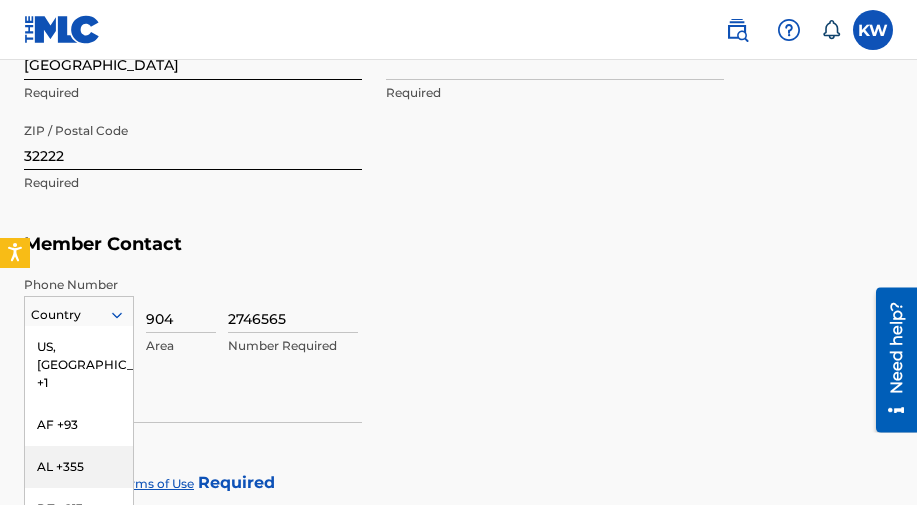scroll, scrollTop: 1243, scrollLeft: 0, axis: vertical 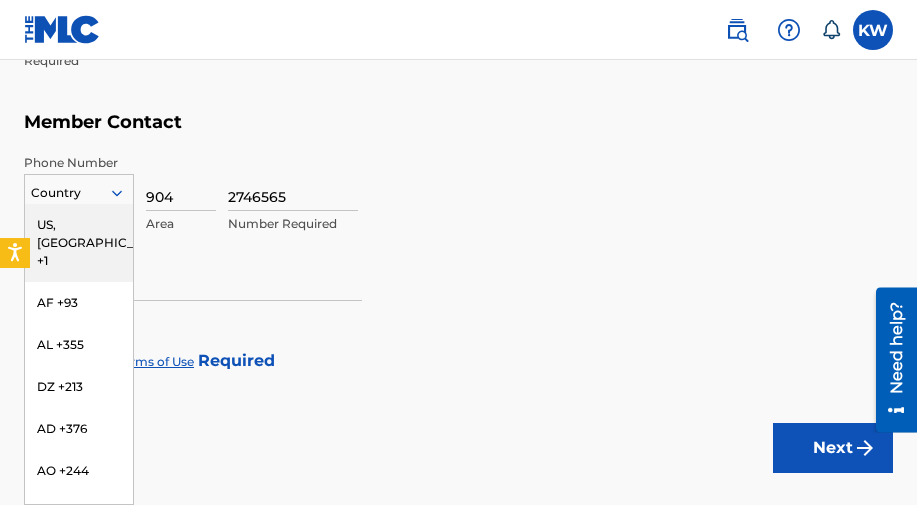 click on "US, [GEOGRAPHIC_DATA] +1" at bounding box center (79, 243) 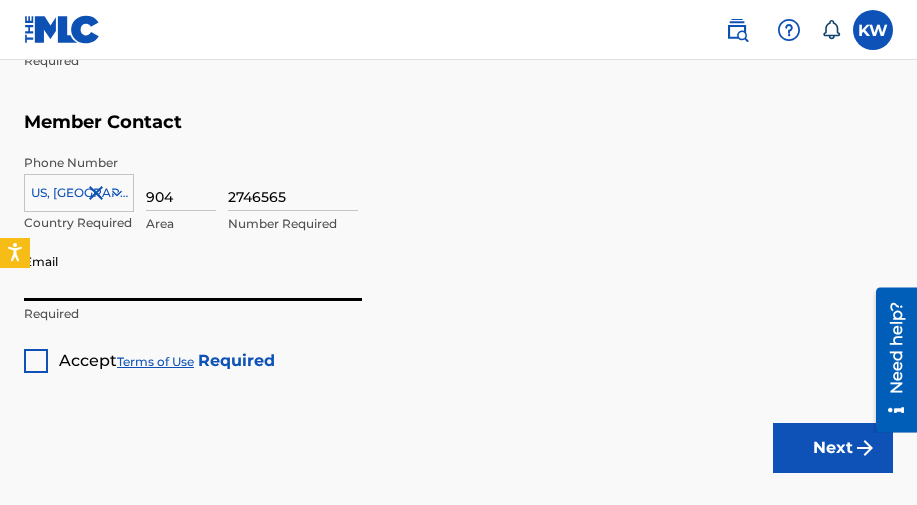 click on "Email" at bounding box center (193, 272) 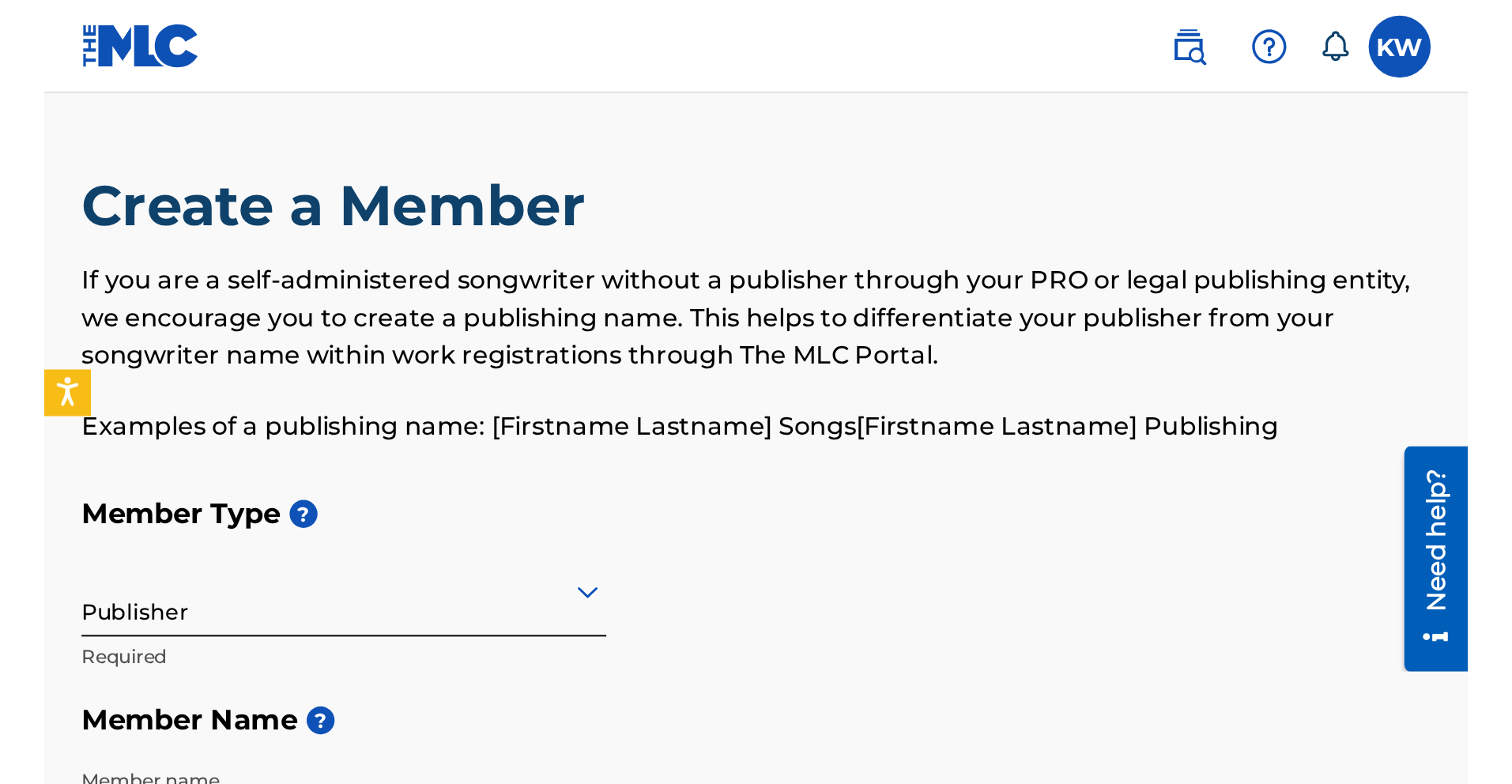 scroll, scrollTop: 3, scrollLeft: 0, axis: vertical 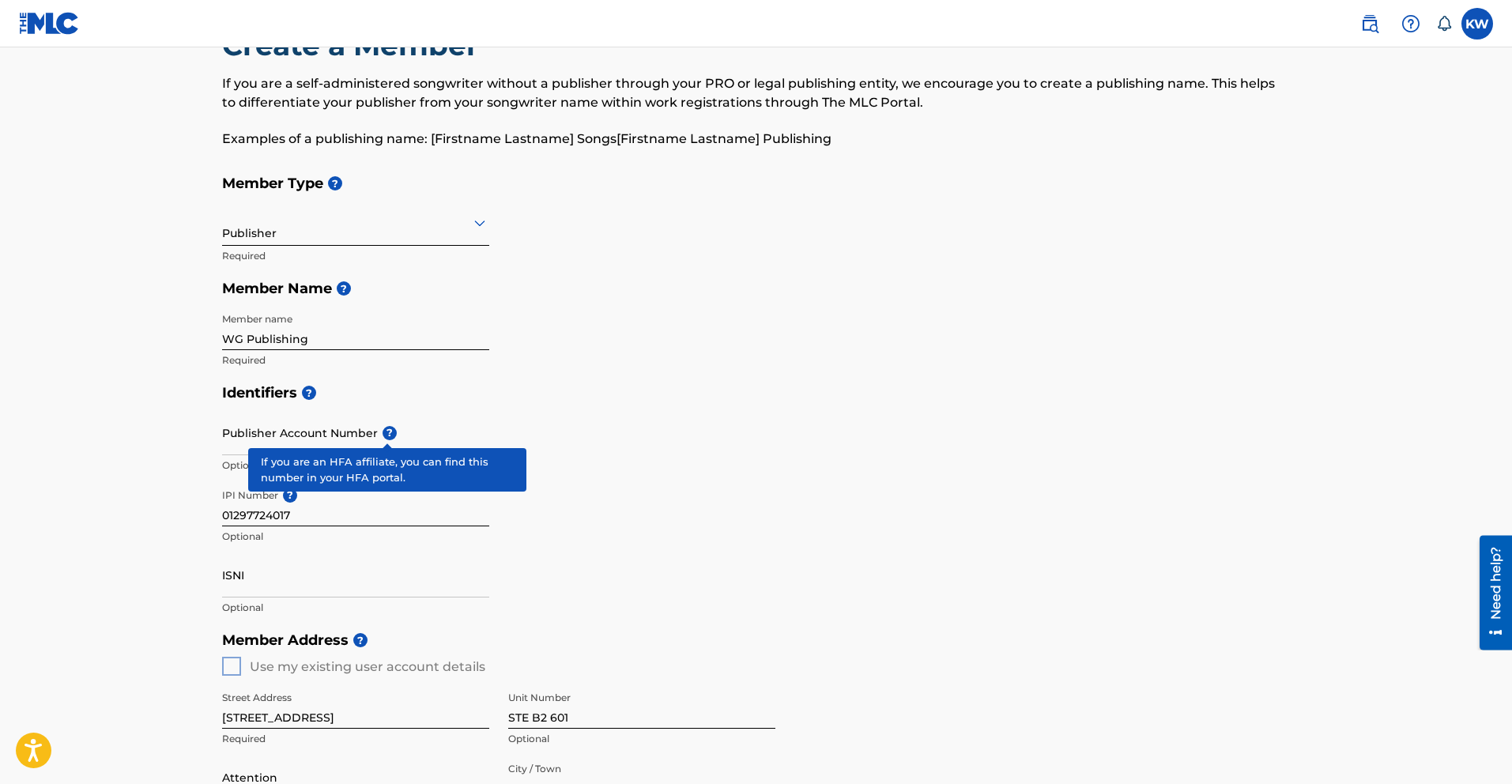 click on "ISNI" at bounding box center (356, 575) 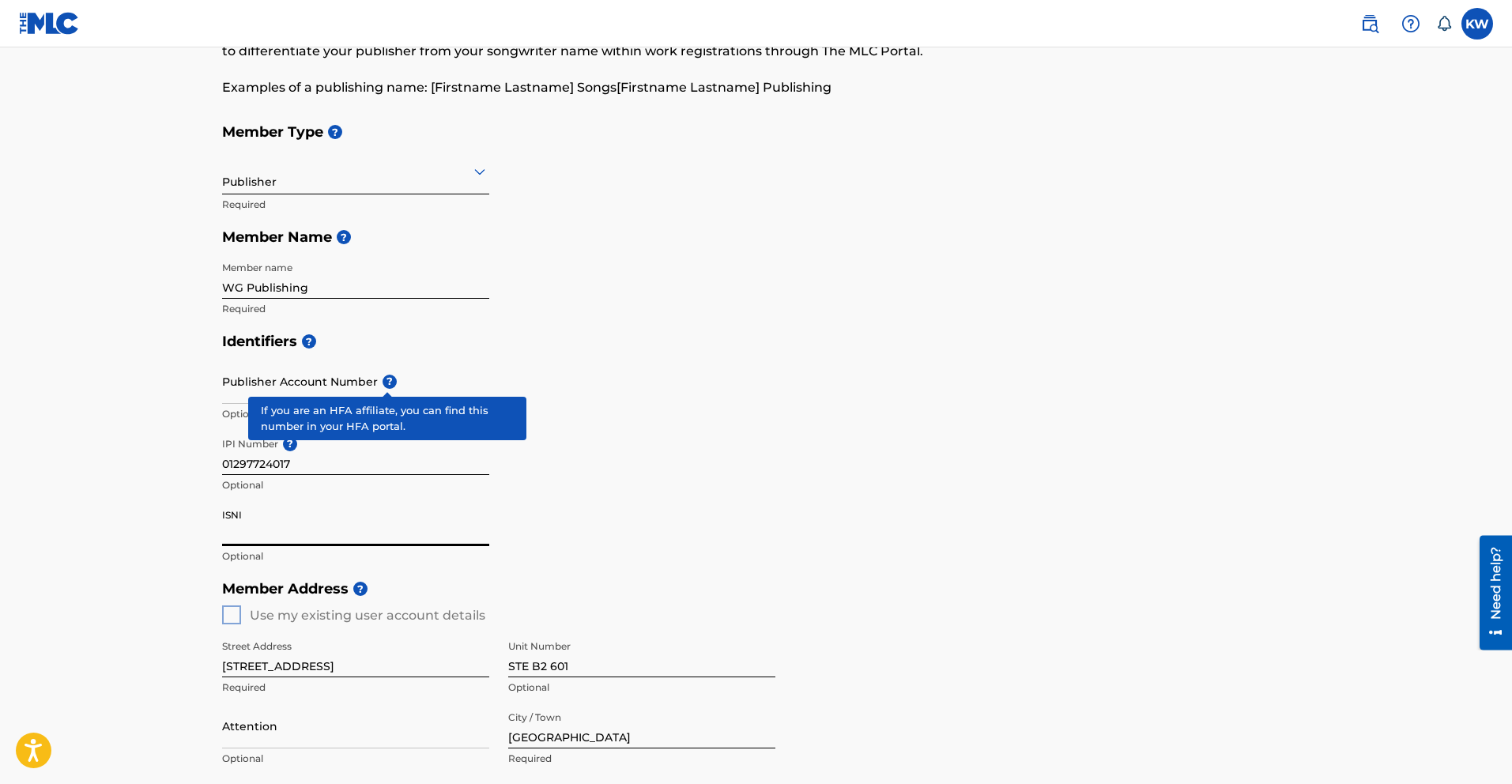 scroll, scrollTop: 162, scrollLeft: 0, axis: vertical 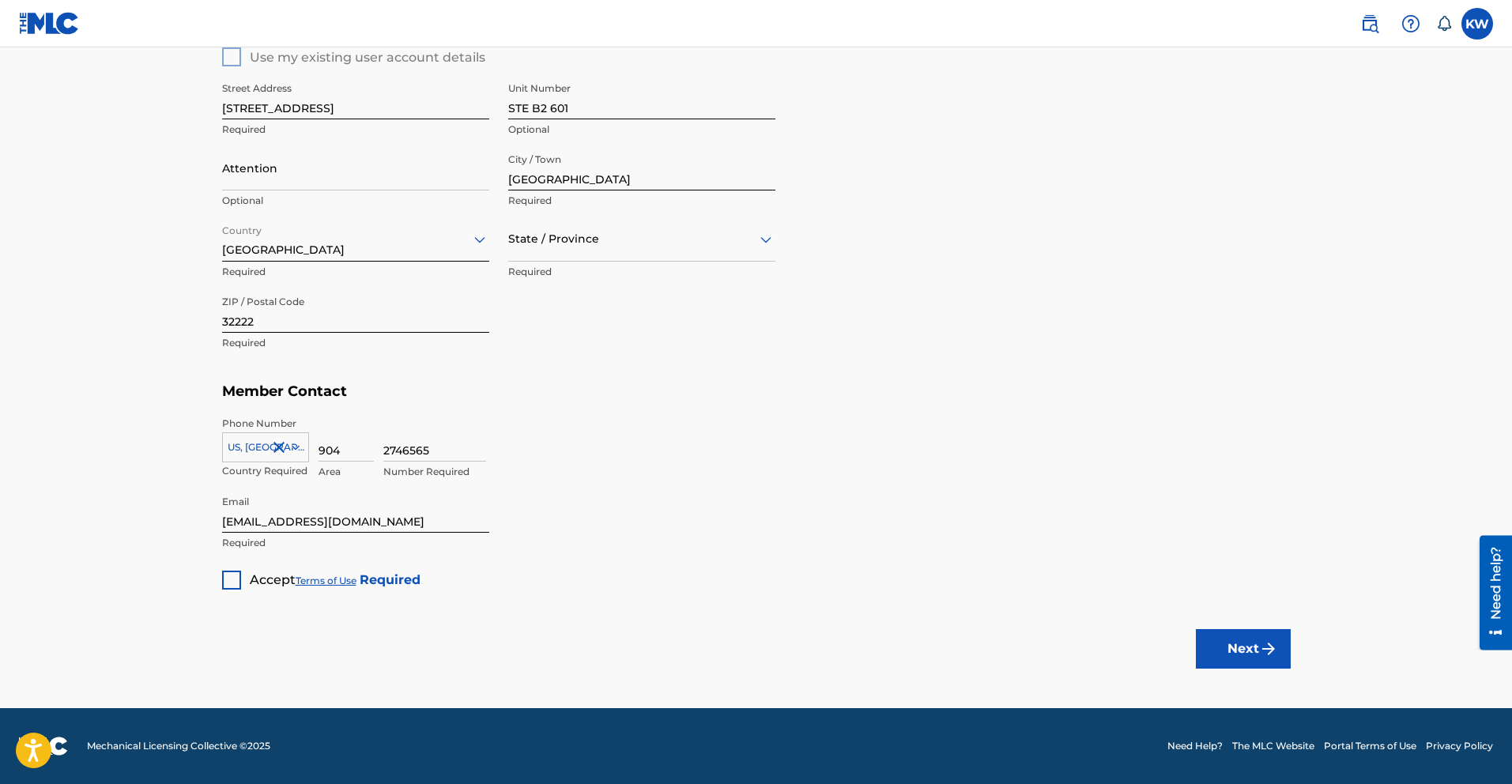 click at bounding box center [232, 580] 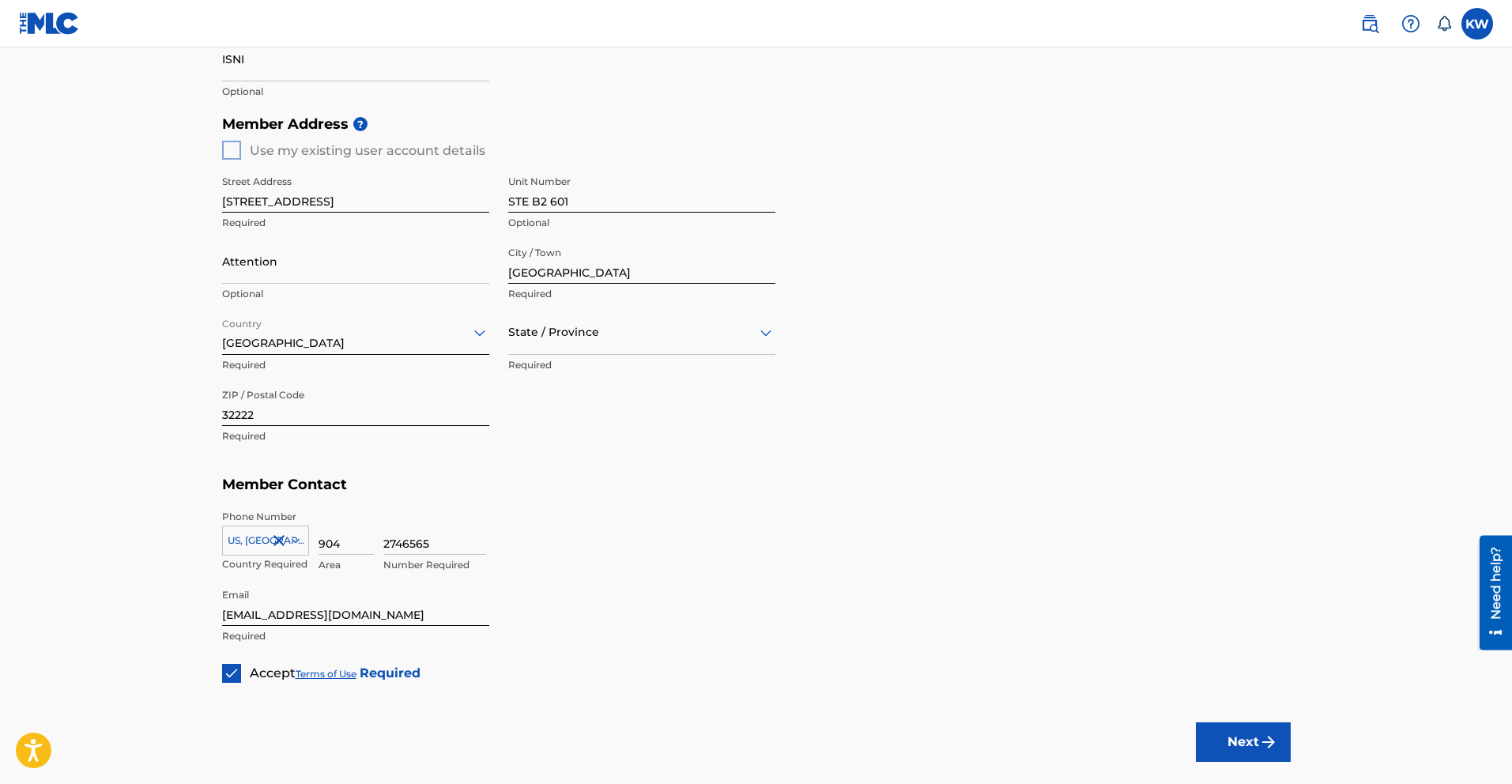 scroll, scrollTop: 468, scrollLeft: 0, axis: vertical 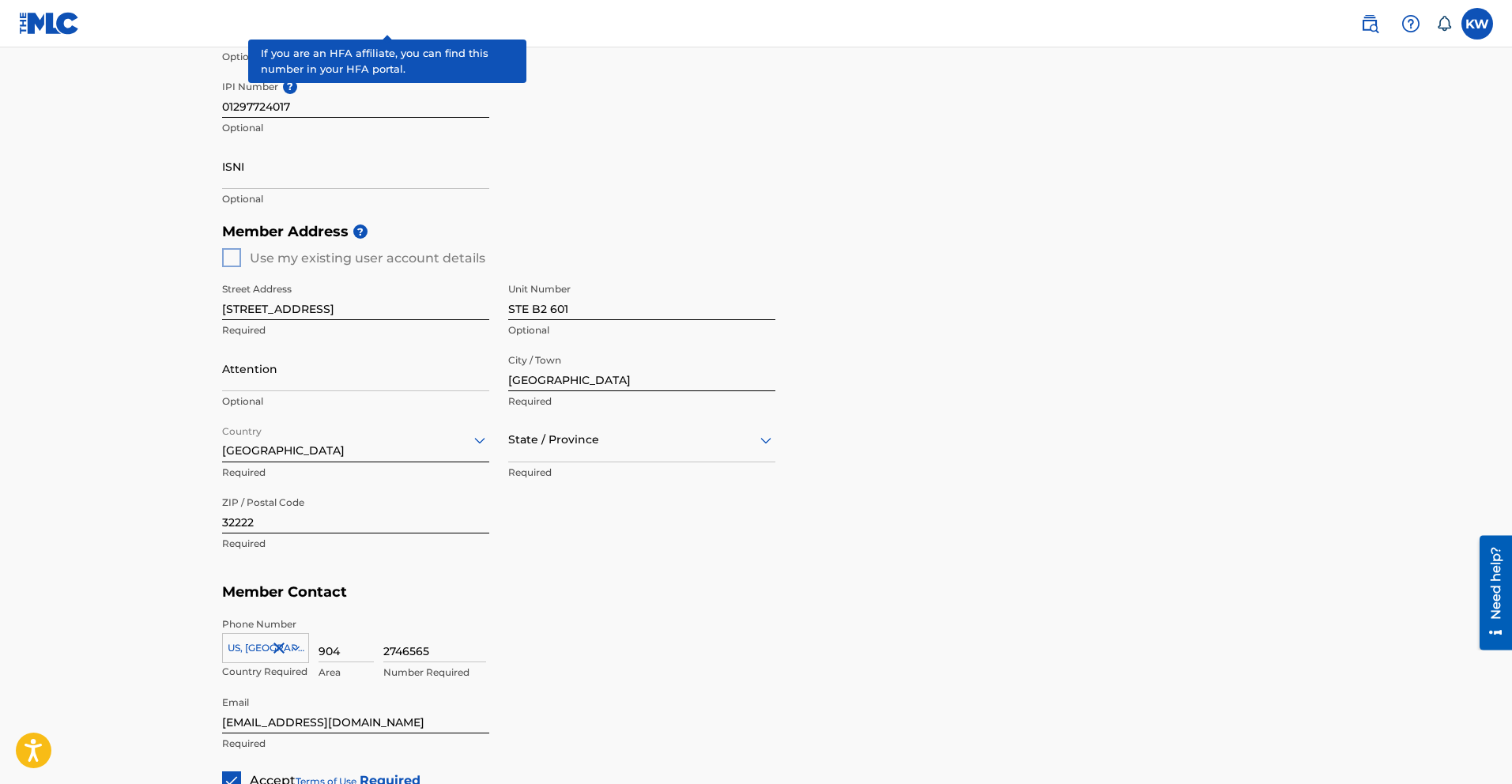 click on "State / Province" at bounding box center (642, 439) 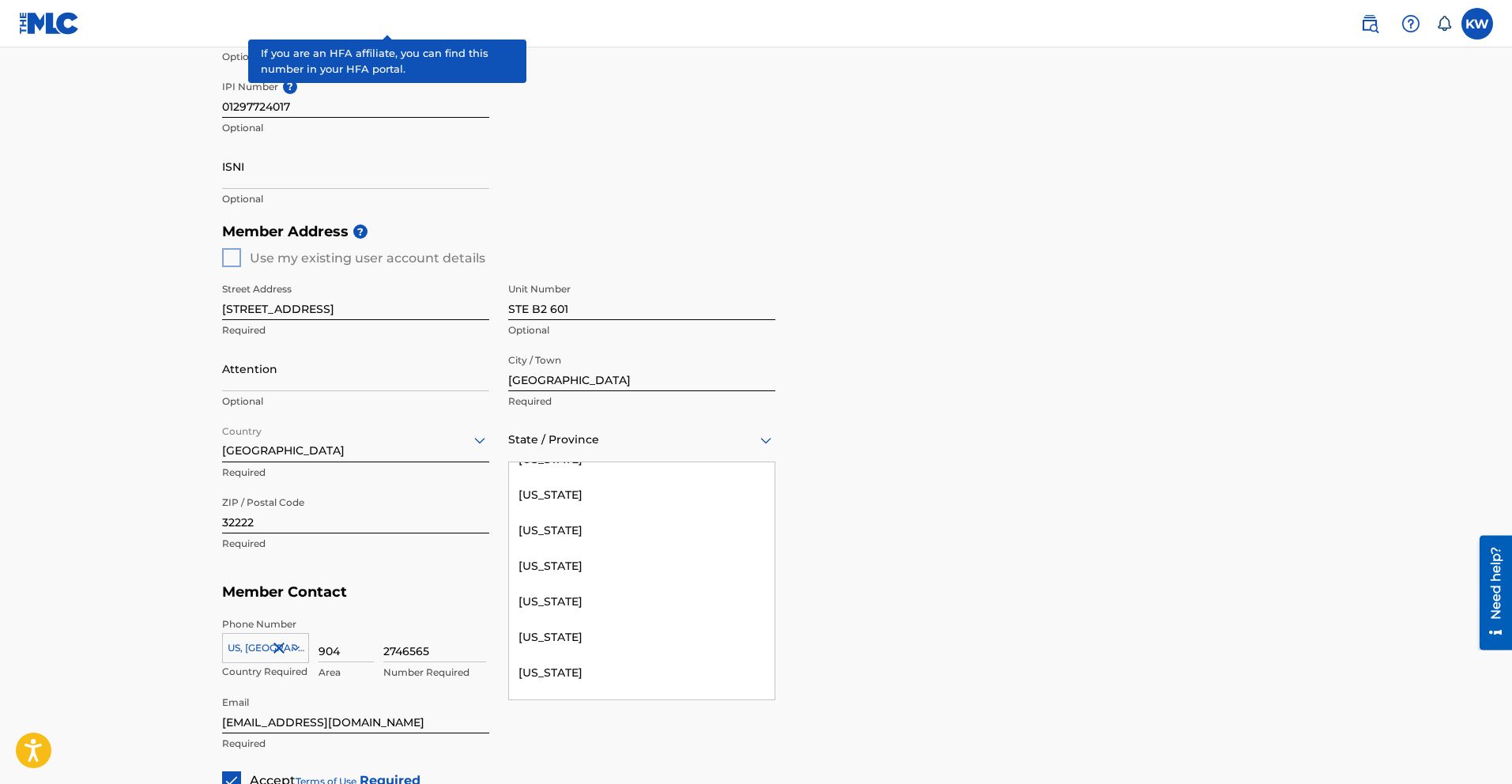 scroll, scrollTop: 274, scrollLeft: 0, axis: vertical 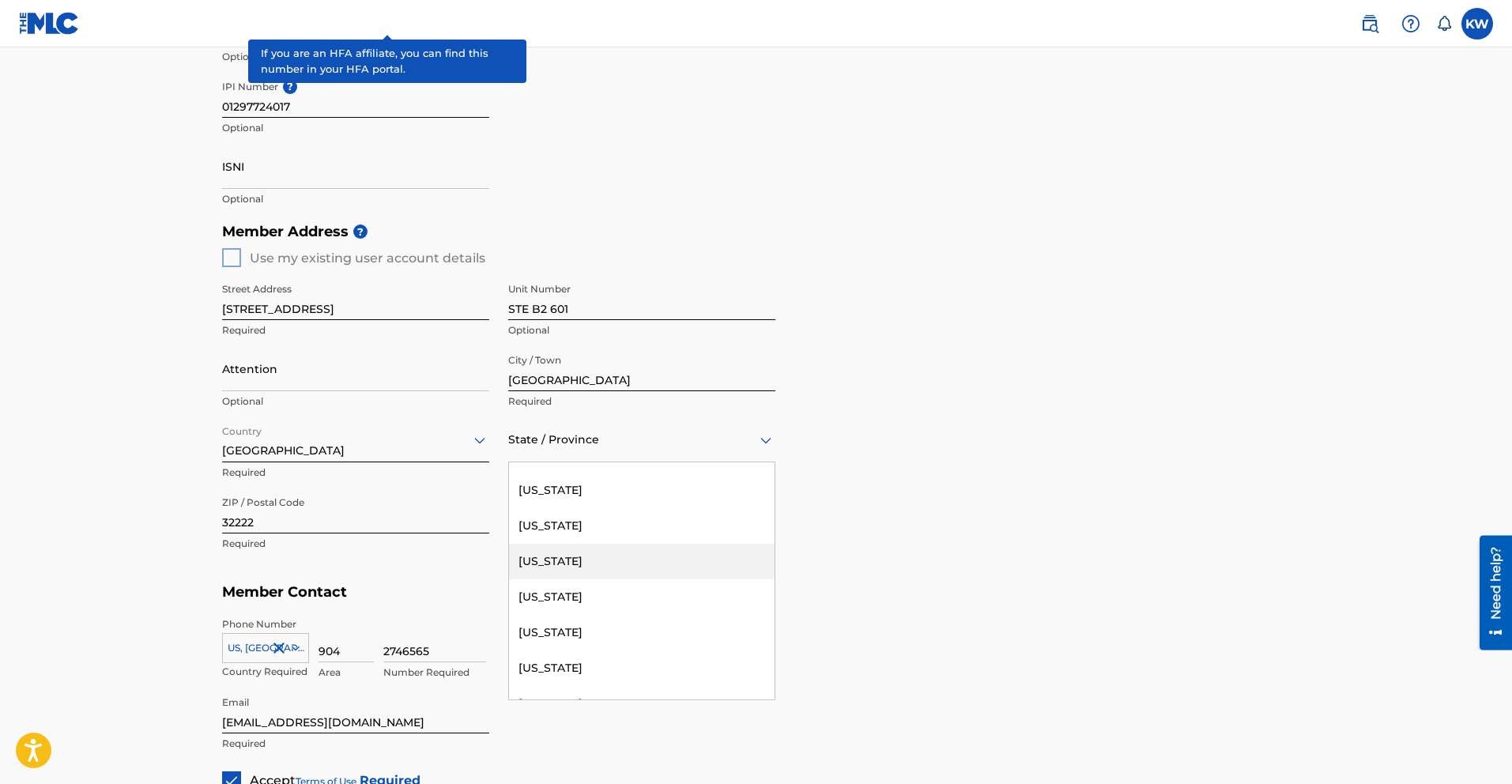 click on "[US_STATE]" at bounding box center (642, 561) 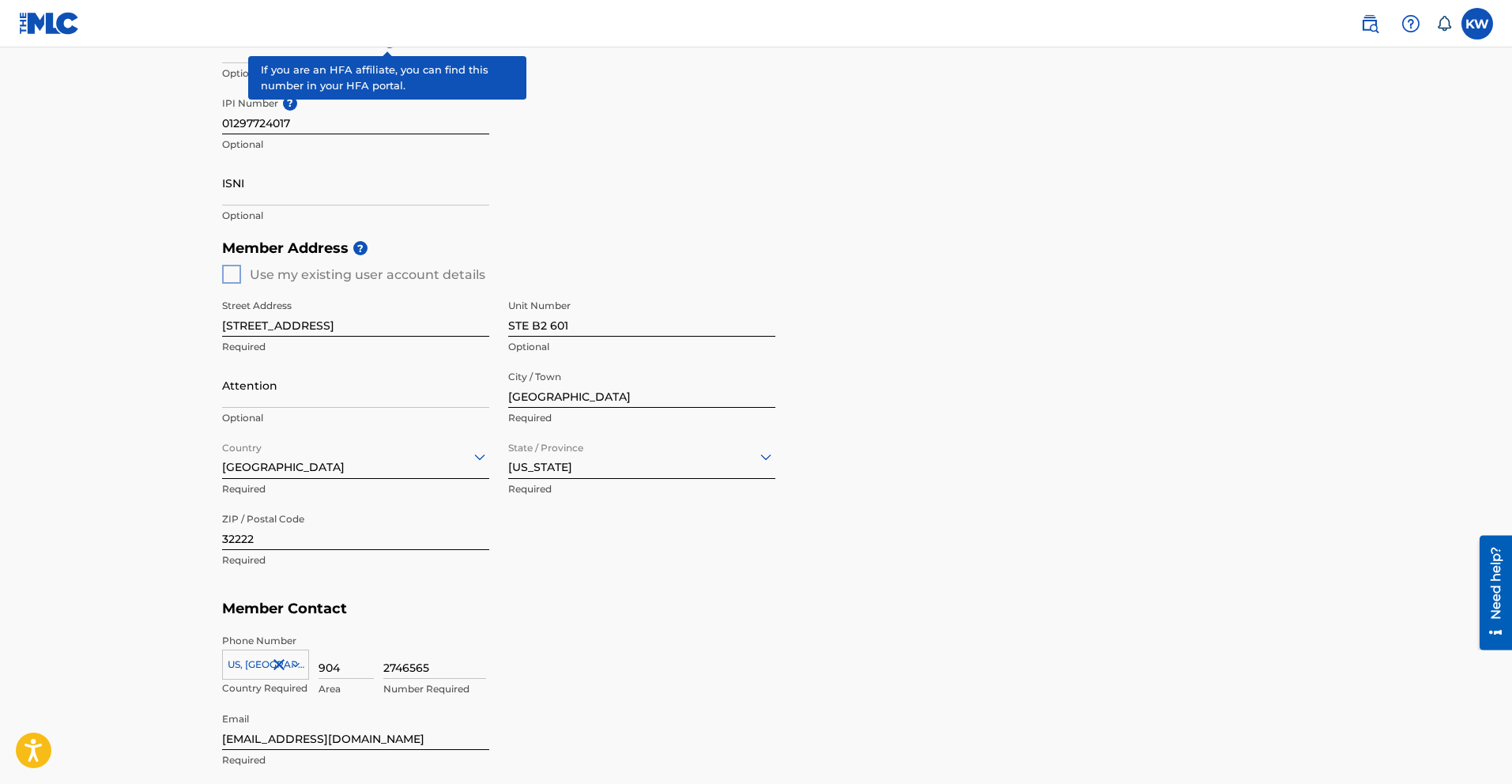 scroll, scrollTop: 454, scrollLeft: 0, axis: vertical 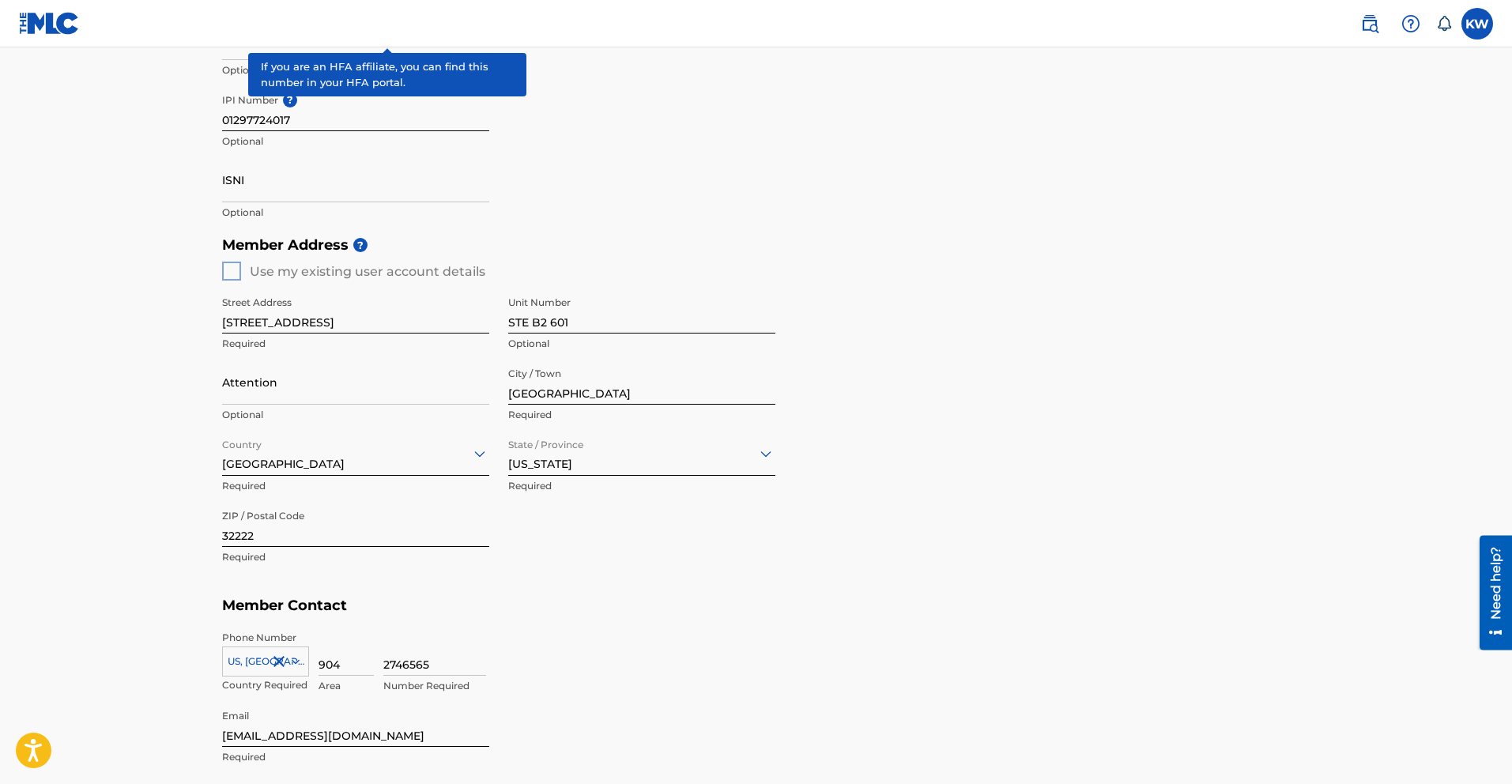 click on "Identifiers ? Publisher Account Number ? Optional IPI Number ? 01297724017 Optional ISNI Optional" at bounding box center [756, 104] 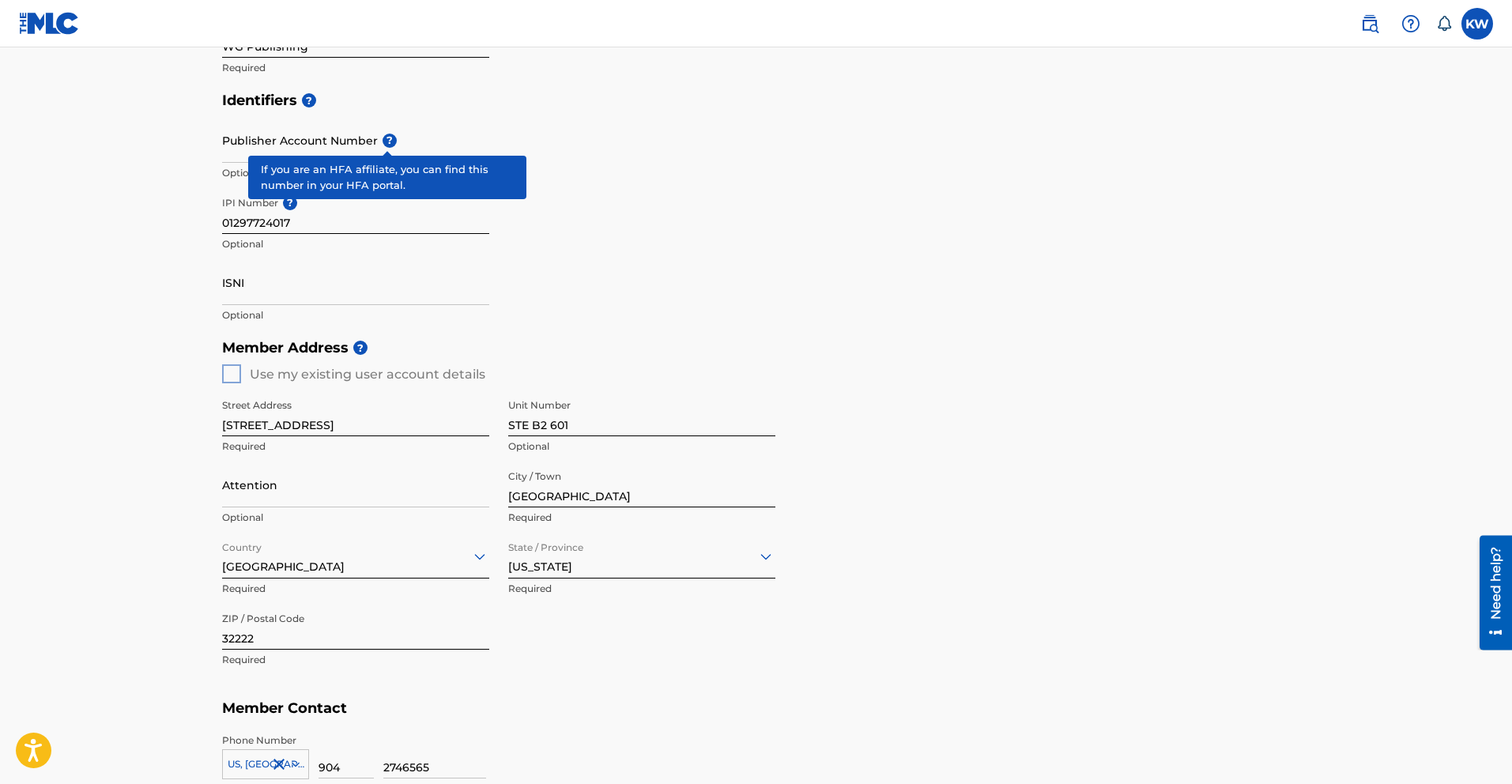 scroll, scrollTop: 180, scrollLeft: 0, axis: vertical 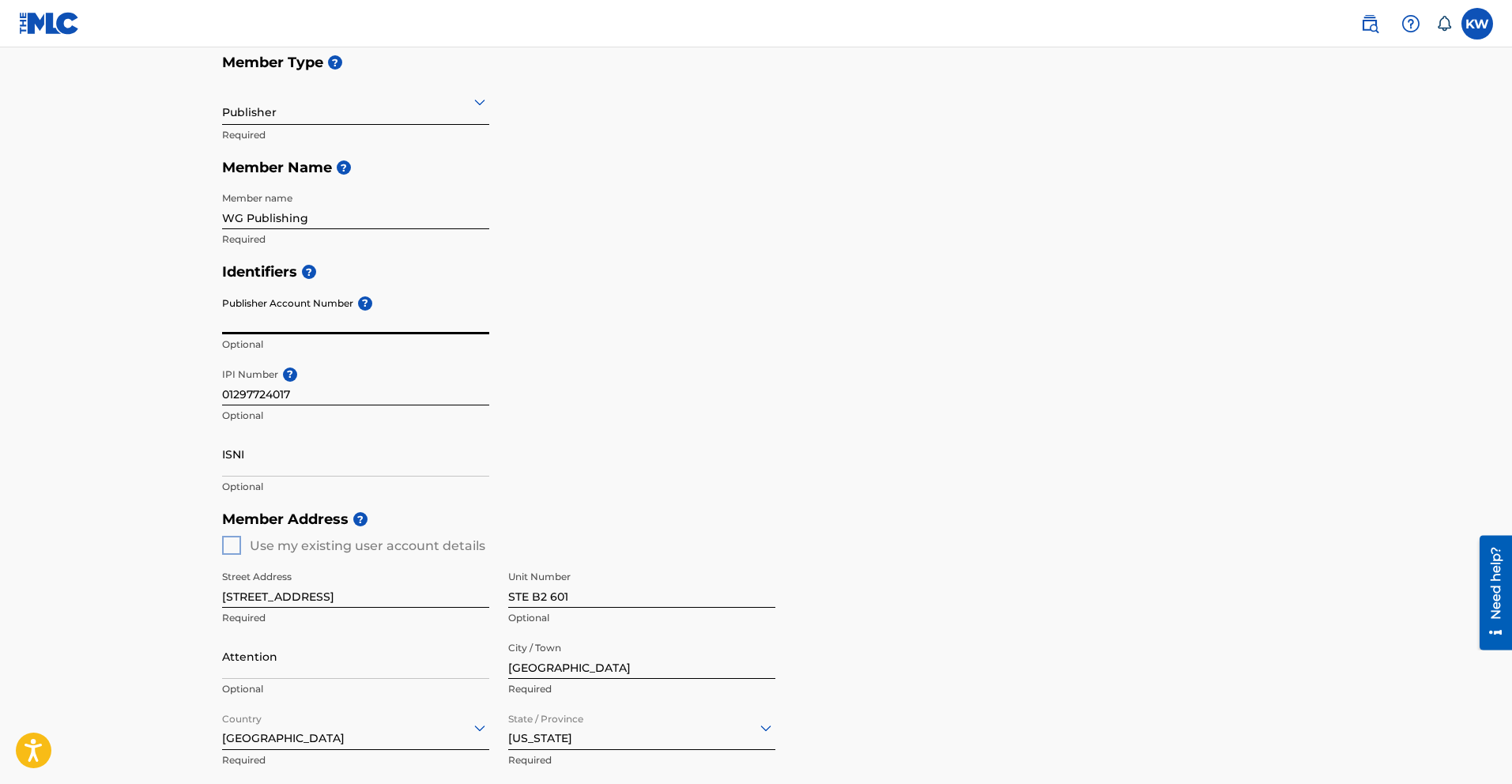 click on "Publisher Account Number ?" at bounding box center (356, 311) 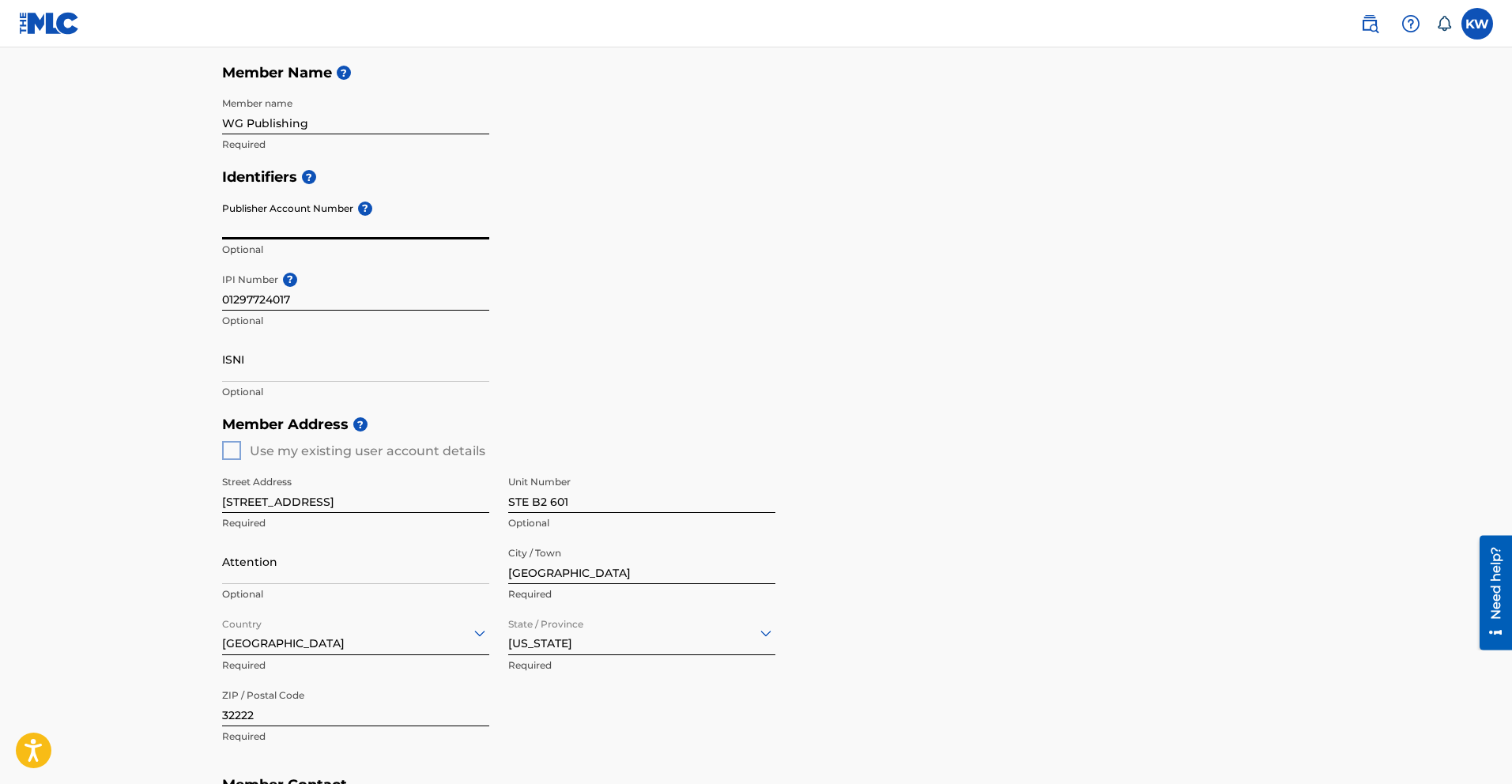 scroll, scrollTop: 669, scrollLeft: 0, axis: vertical 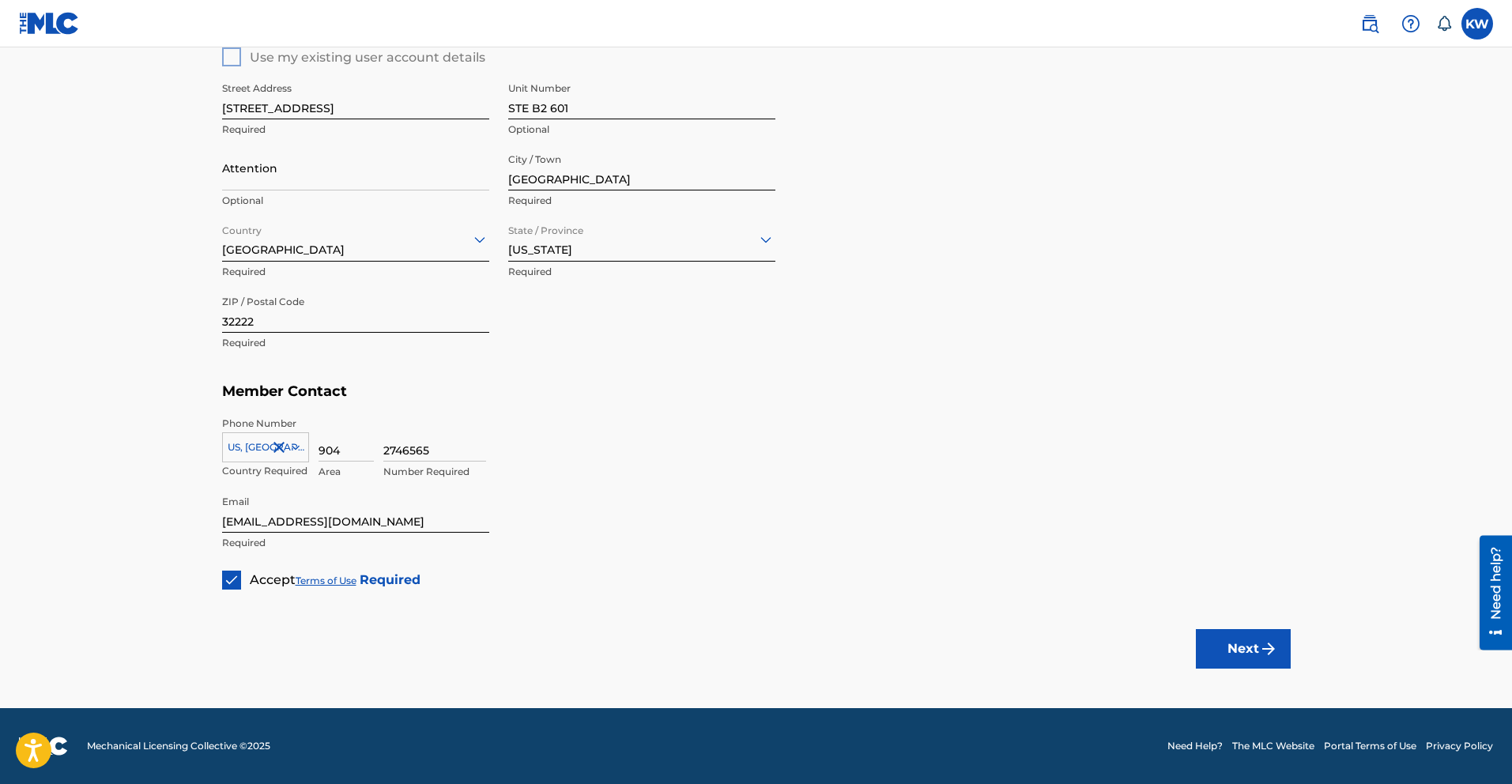 click on "Next" at bounding box center (1243, 649) 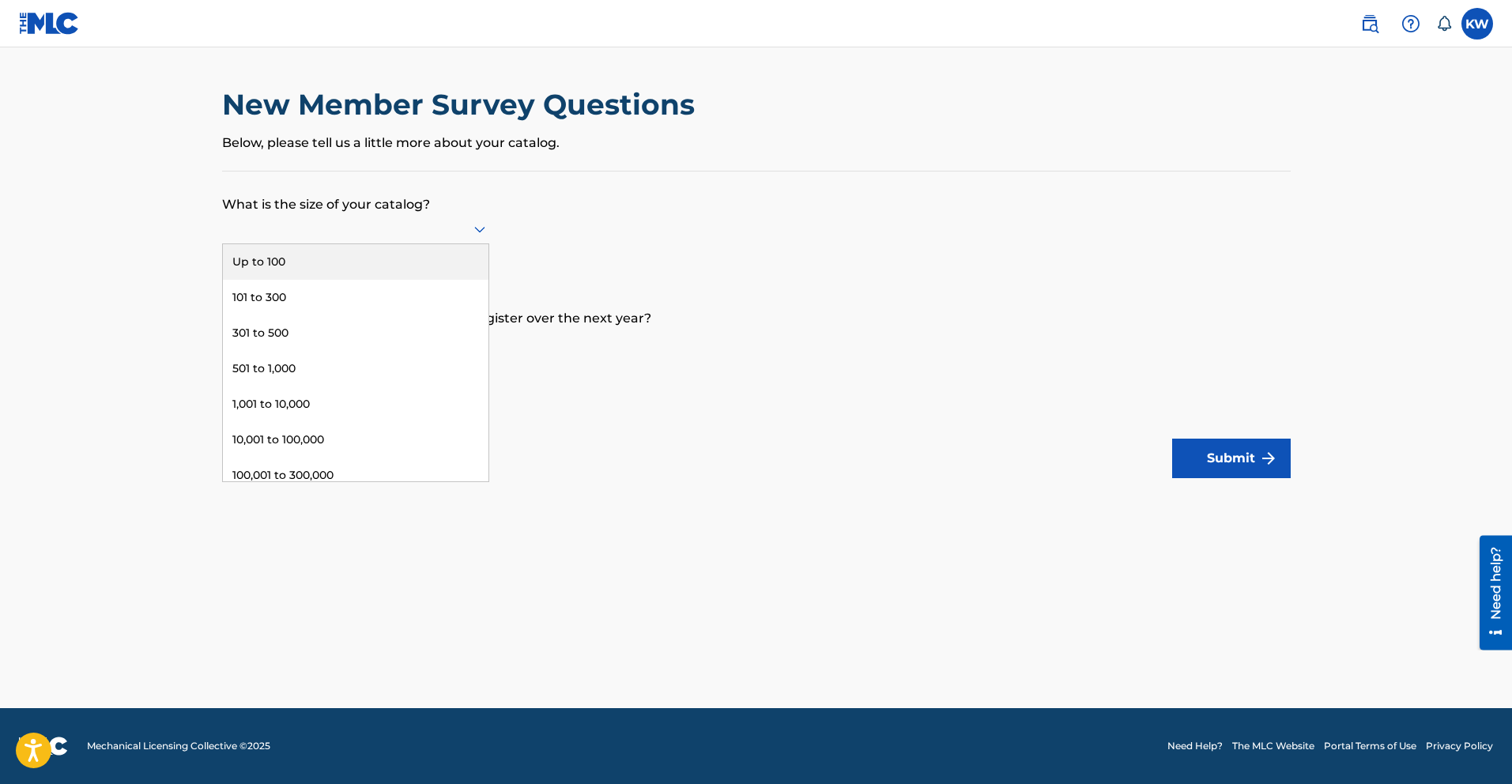 click 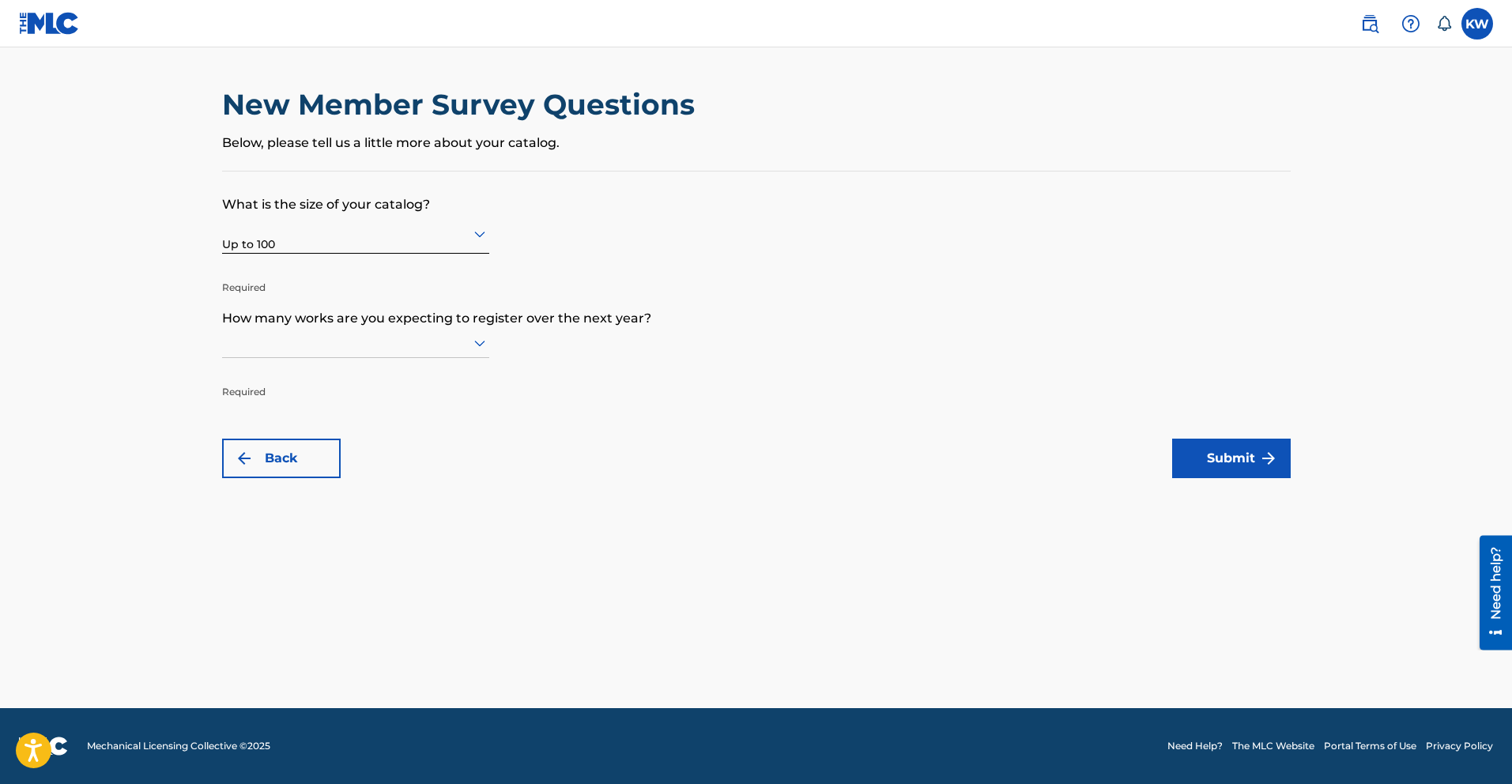 click 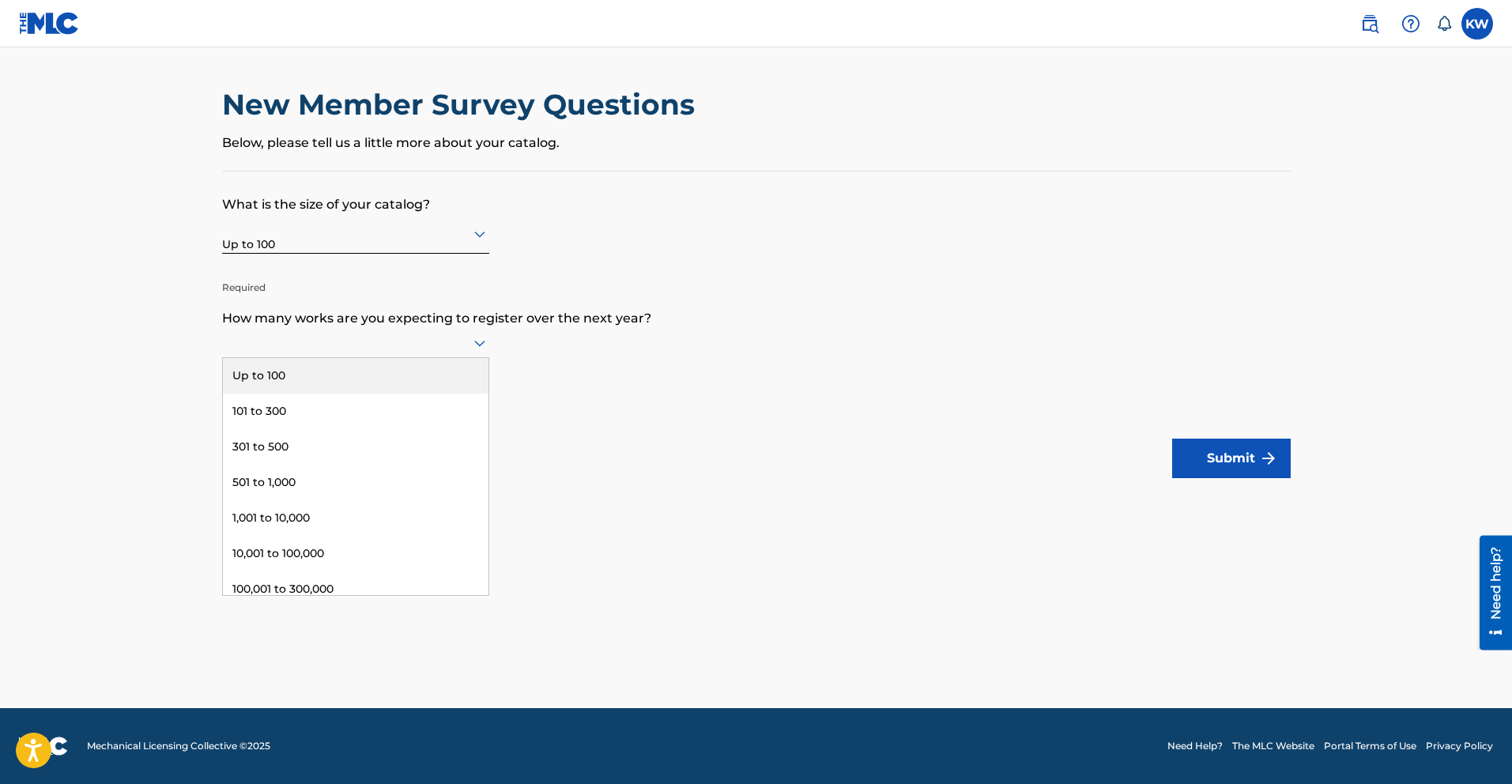 click on "Up to 100" at bounding box center [356, 375] 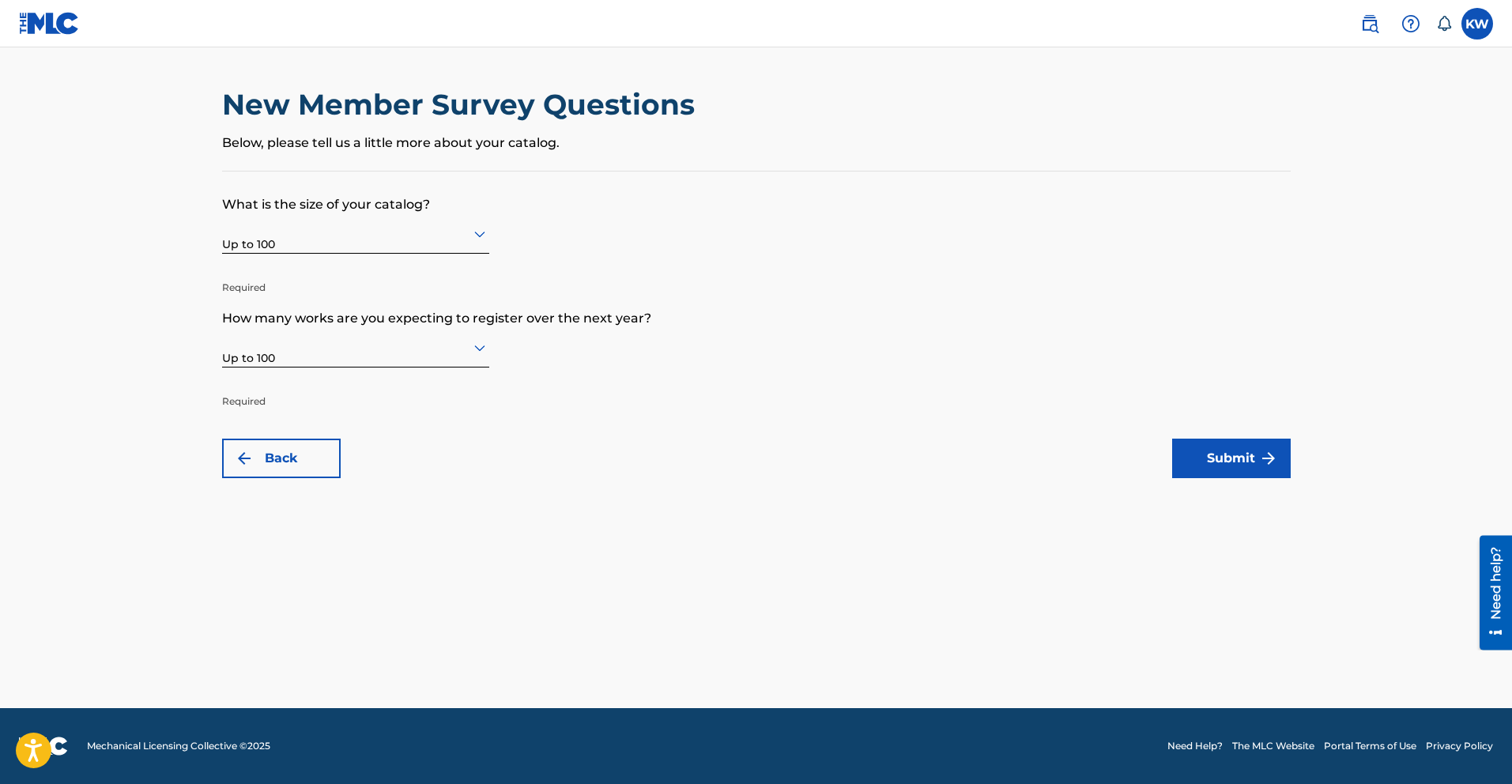 click on "Submit" at bounding box center [1231, 458] 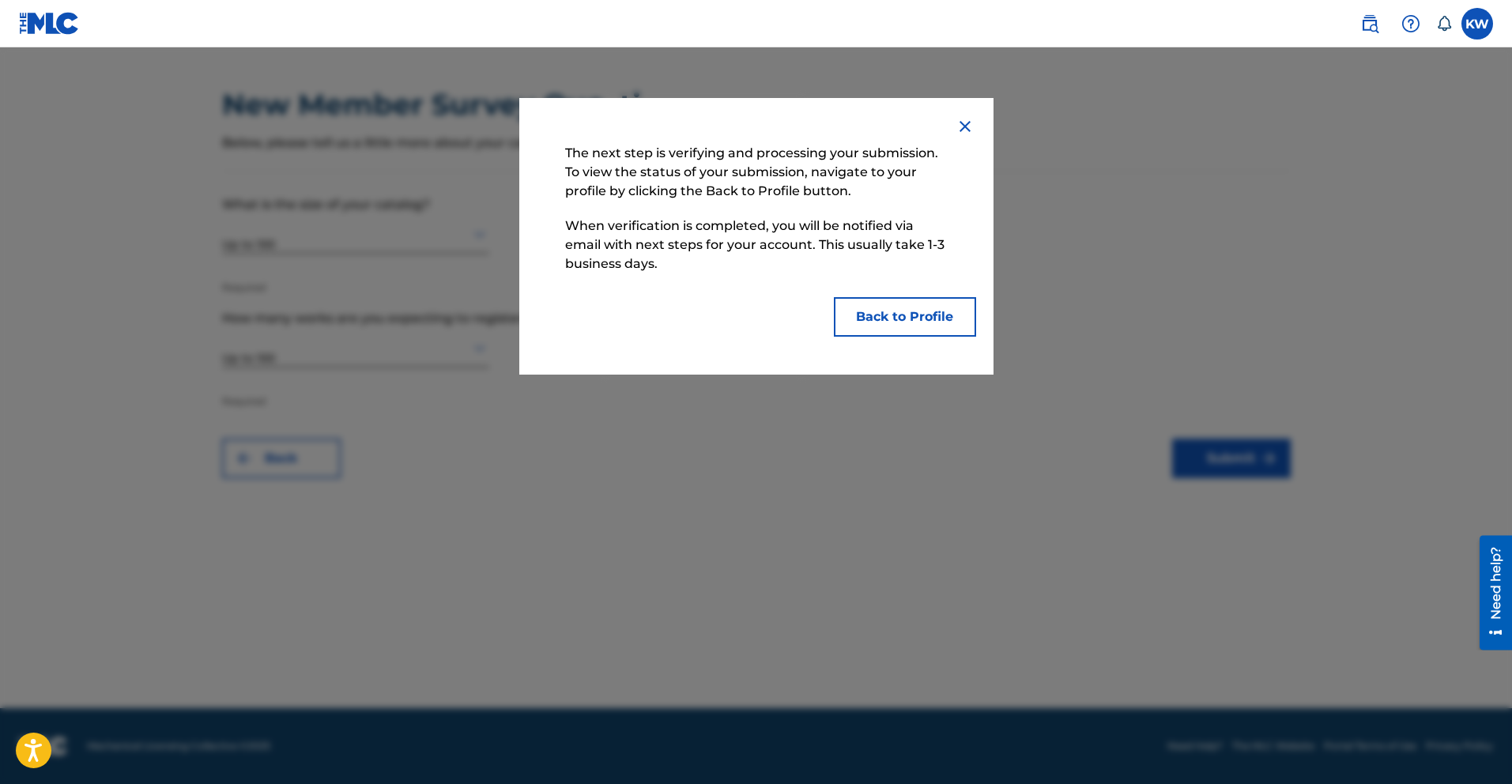 click on "Back to Profile" at bounding box center (905, 317) 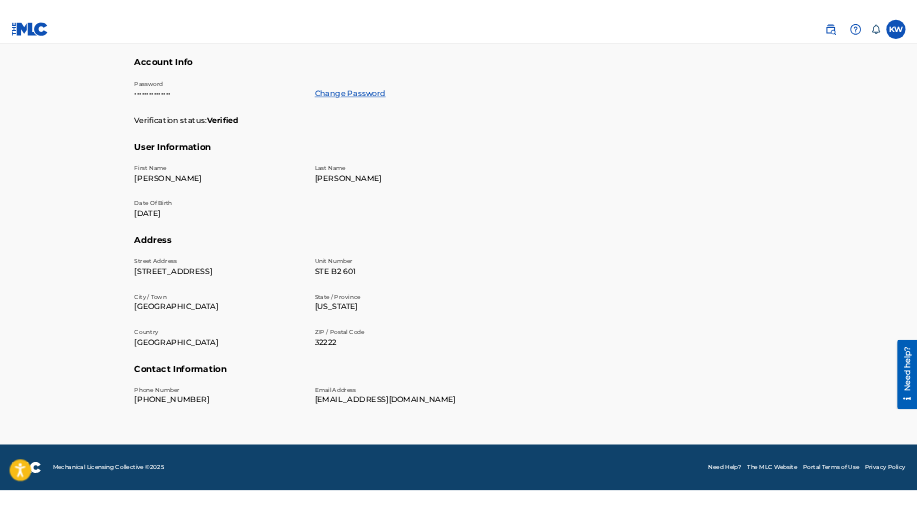 scroll, scrollTop: 0, scrollLeft: 0, axis: both 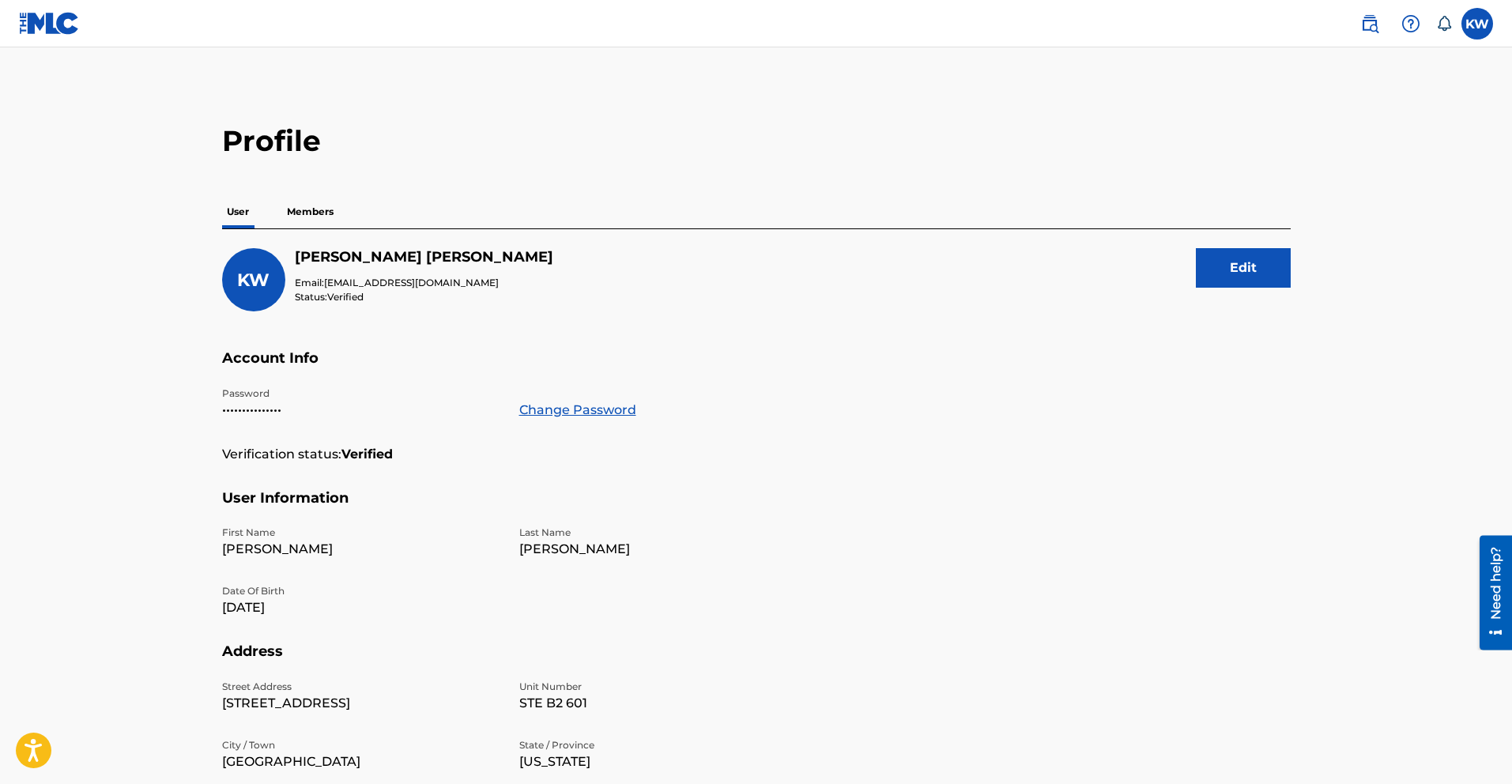 click at bounding box center (49, 23) 